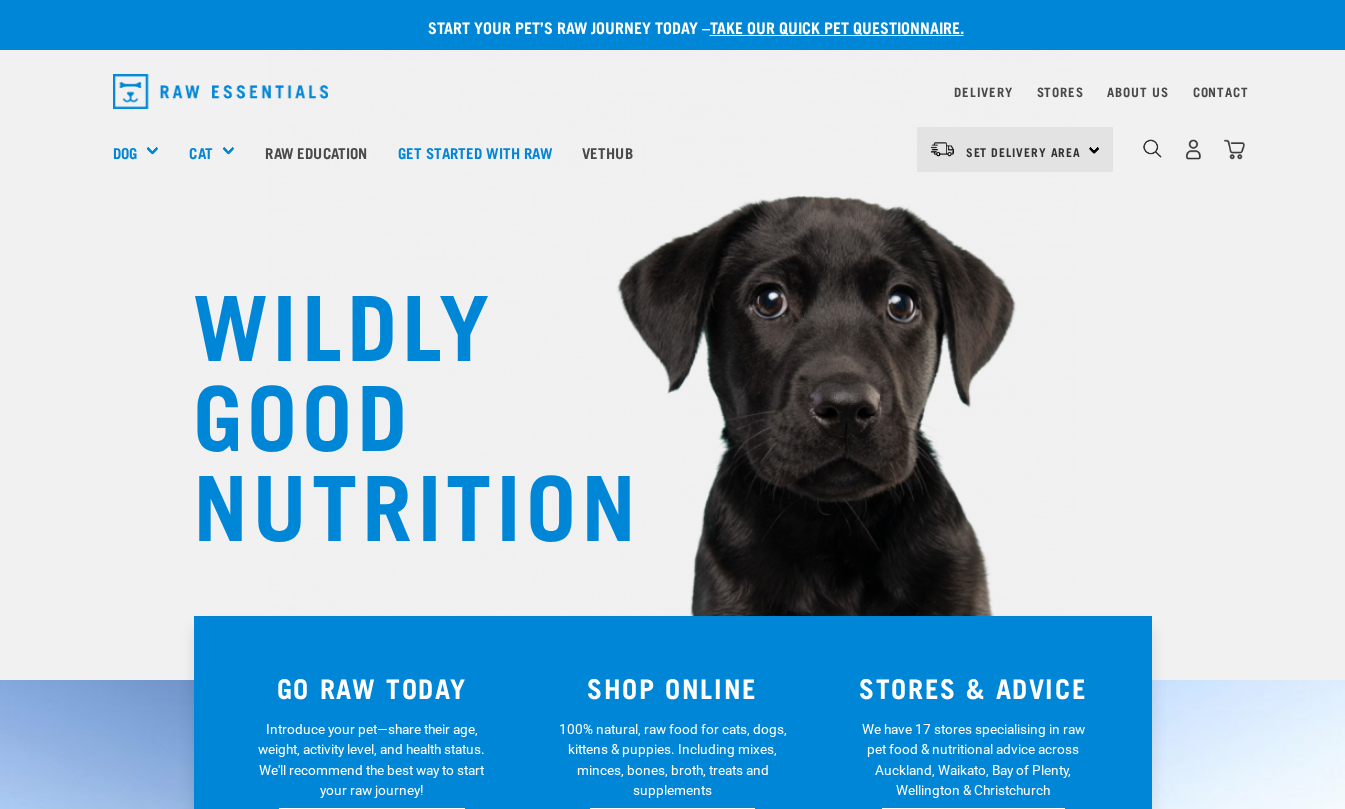 scroll, scrollTop: 0, scrollLeft: 0, axis: both 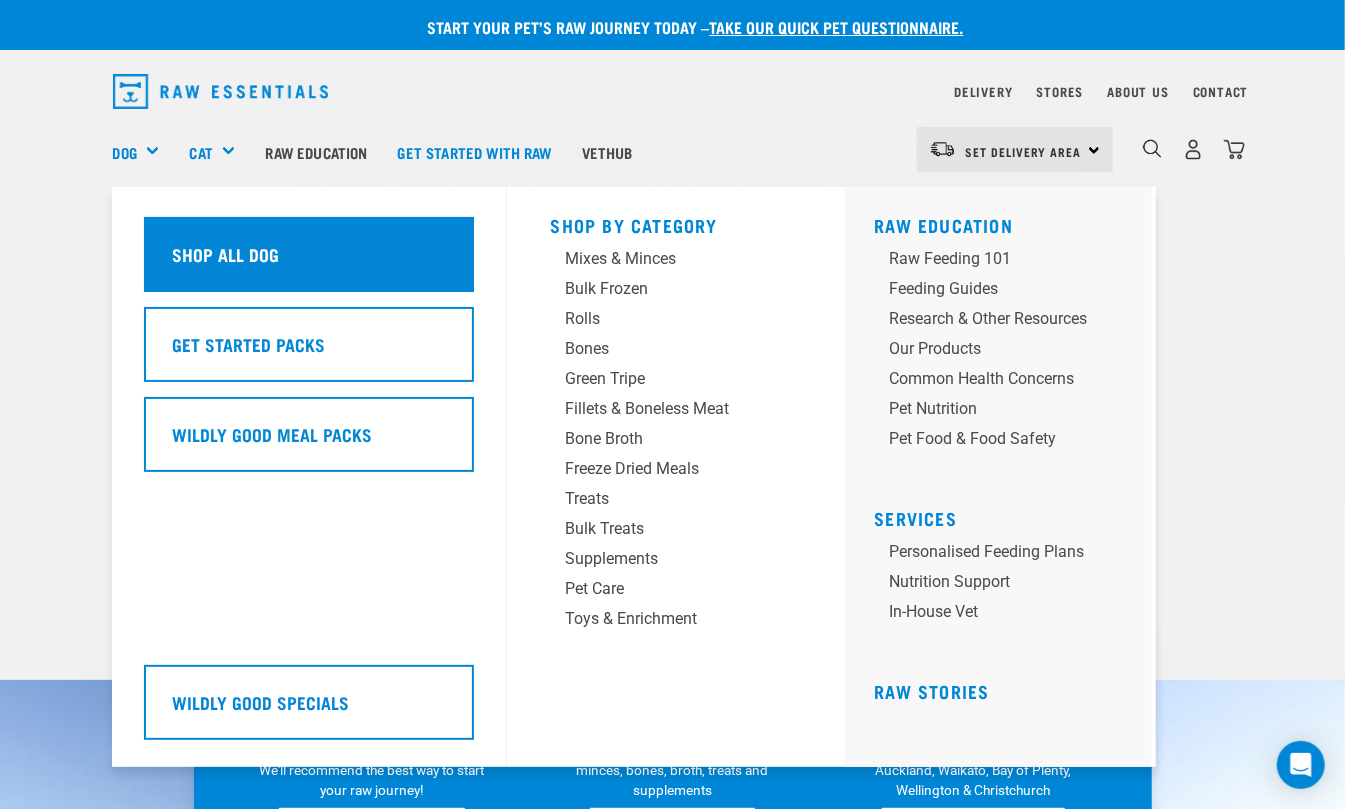 click on "Shop All Dog" at bounding box center [226, 254] 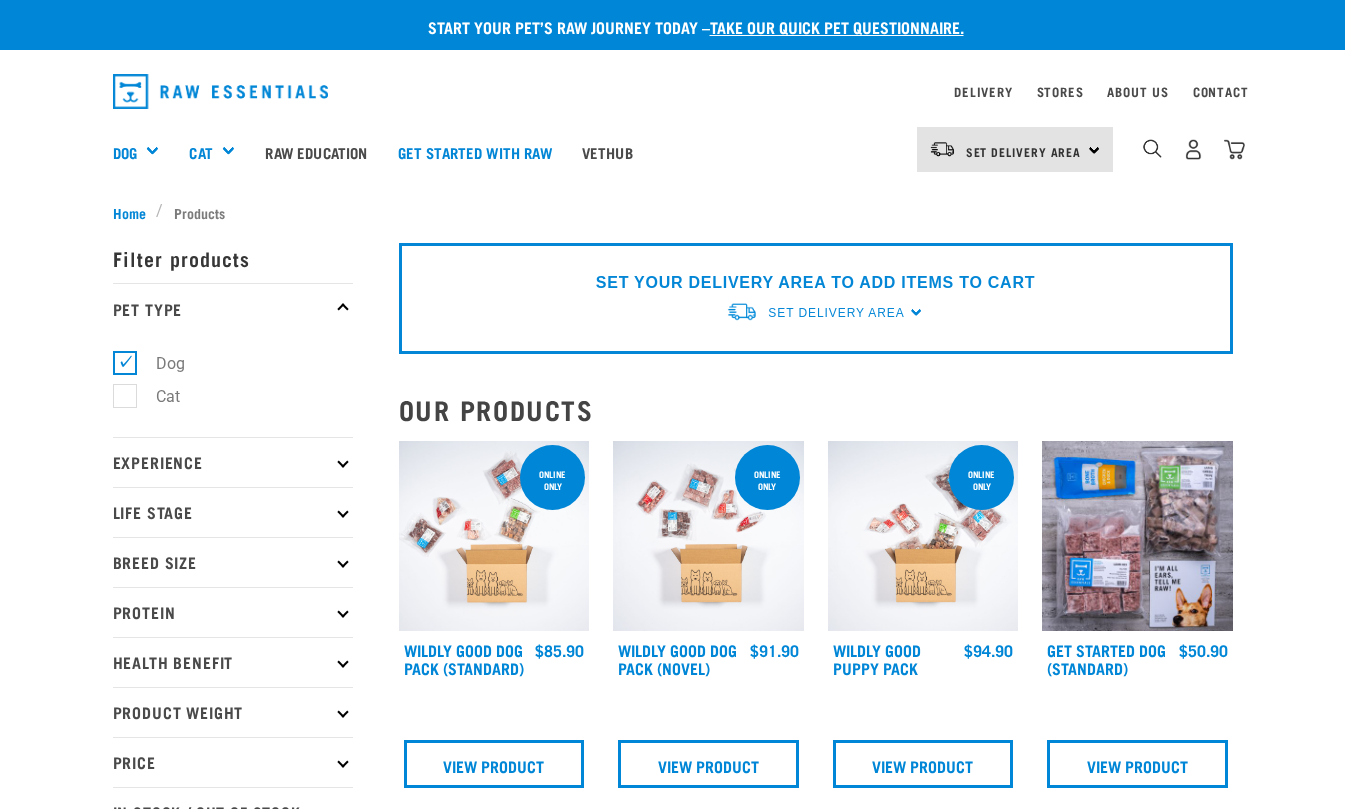 scroll, scrollTop: 0, scrollLeft: 0, axis: both 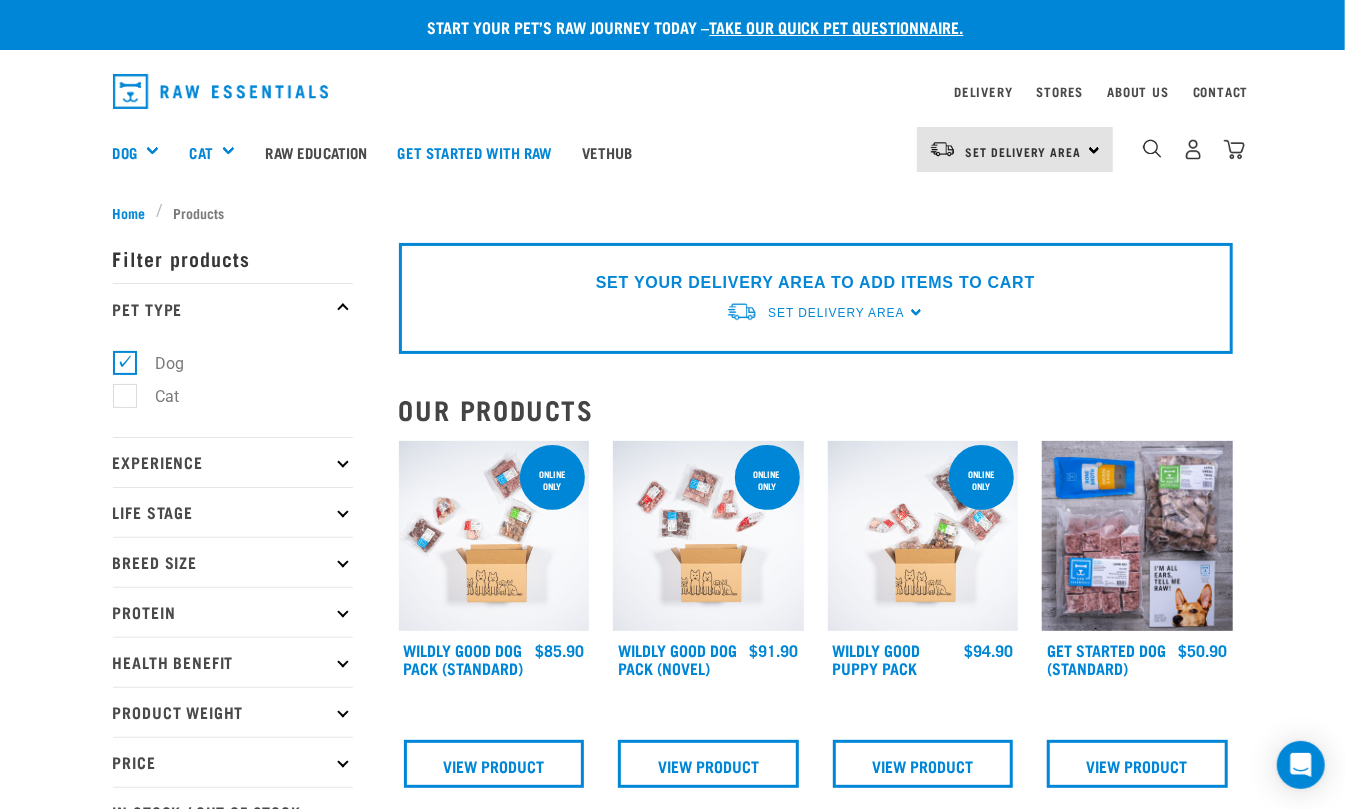 click on "Dog" at bounding box center (158, 363) 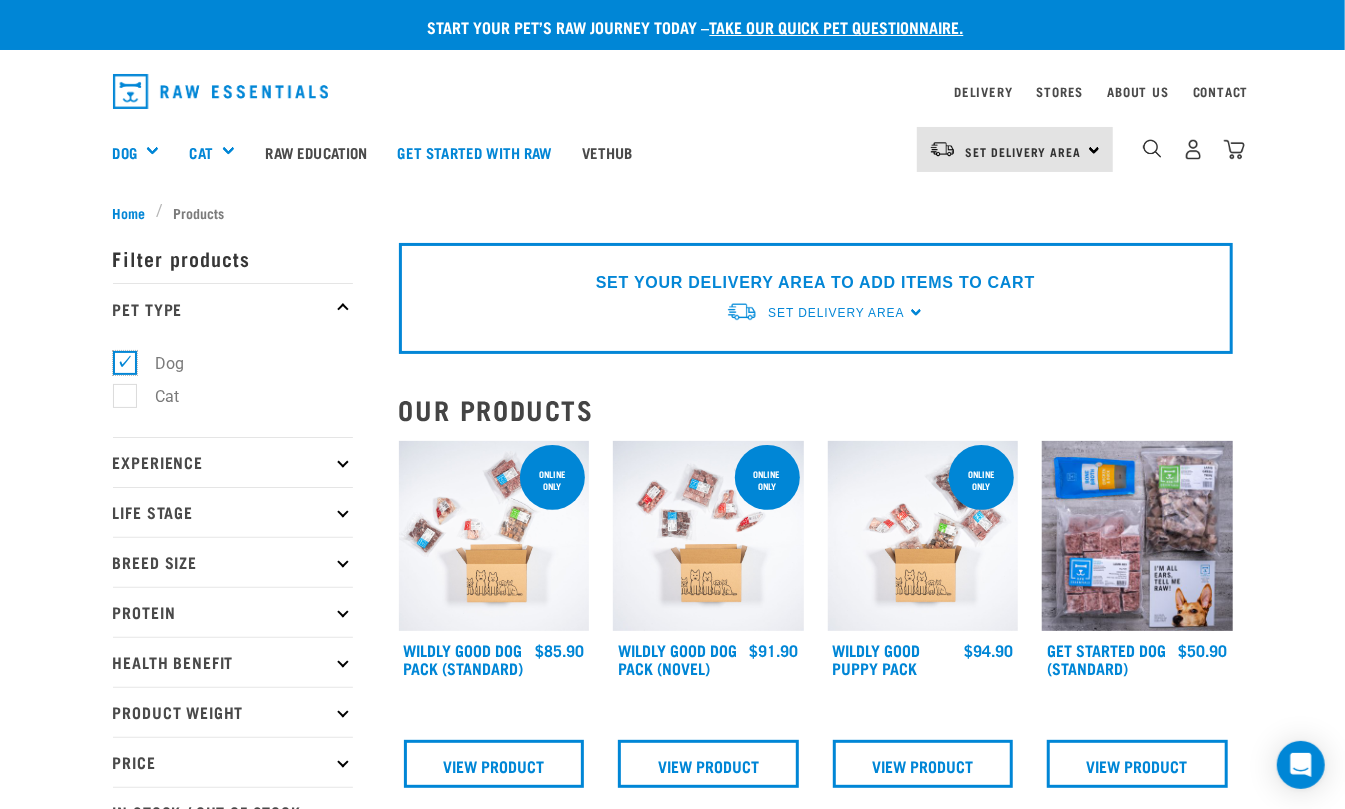 click on "Dog" at bounding box center (119, 359) 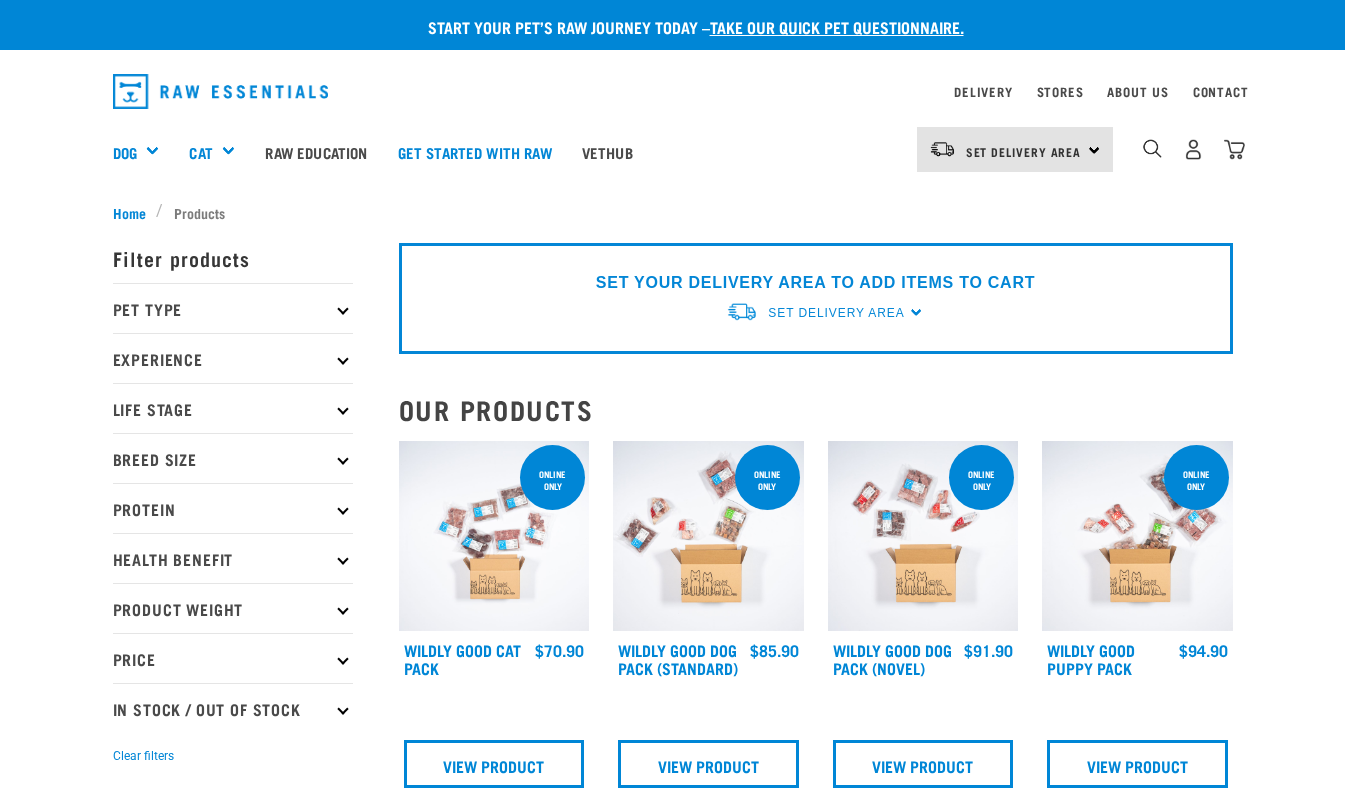 scroll, scrollTop: 0, scrollLeft: 0, axis: both 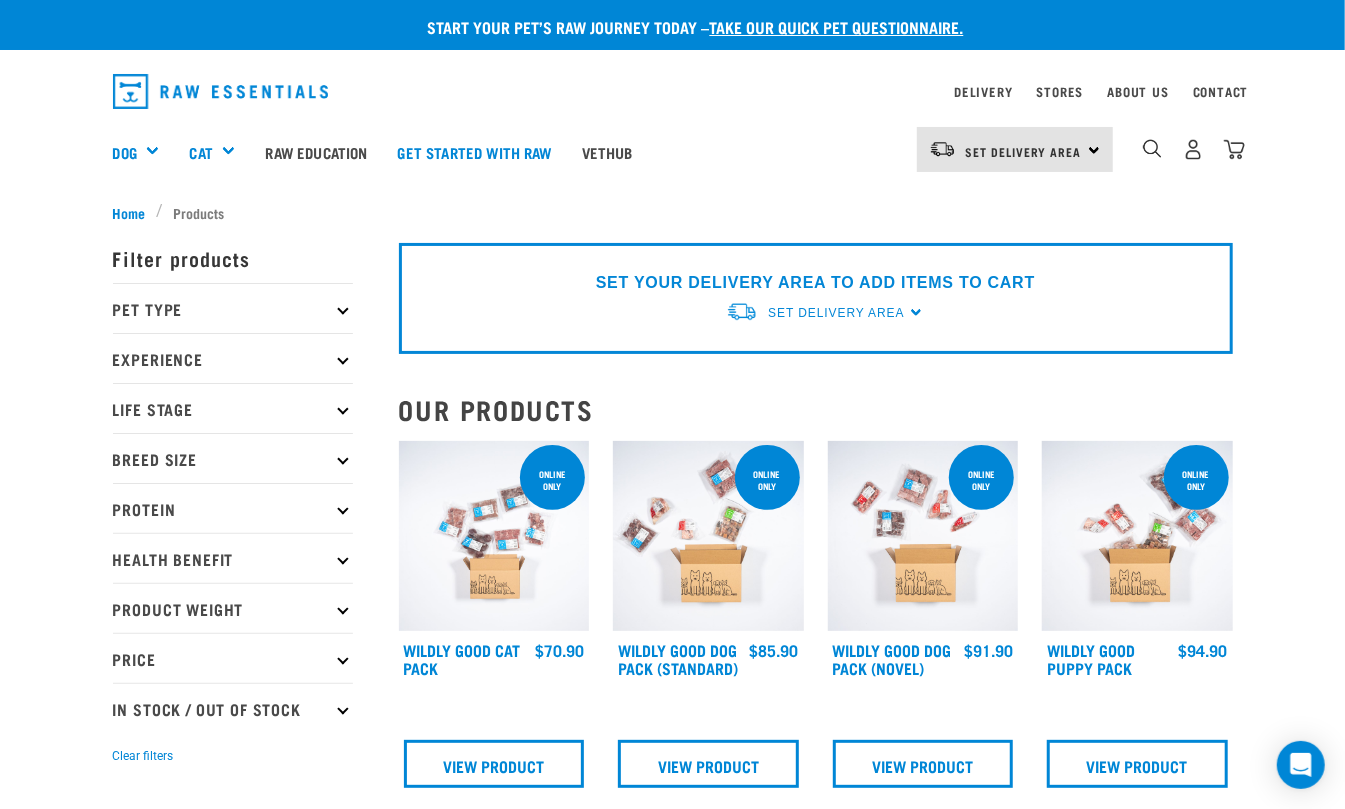 click on "Pet Type" at bounding box center [233, 308] 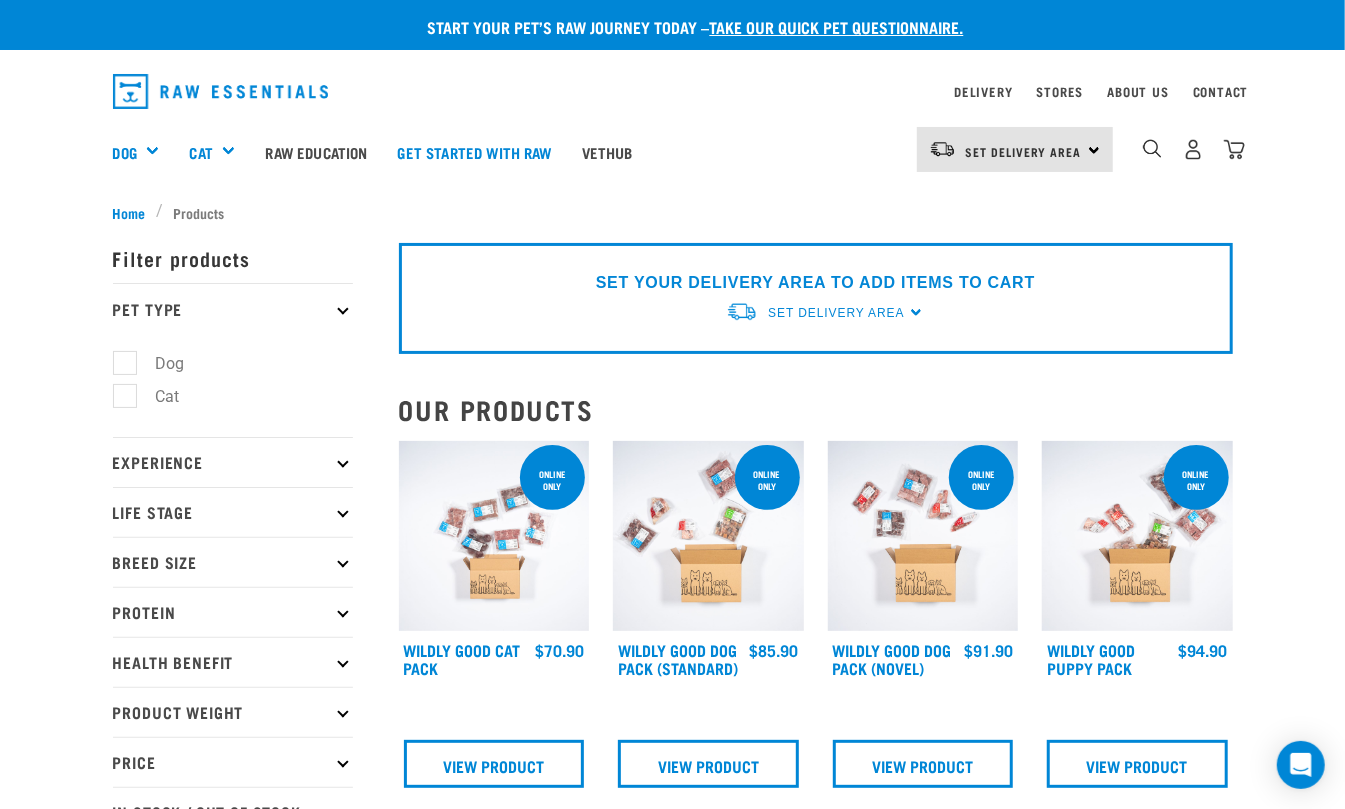 click on "Pet Type" at bounding box center (233, 308) 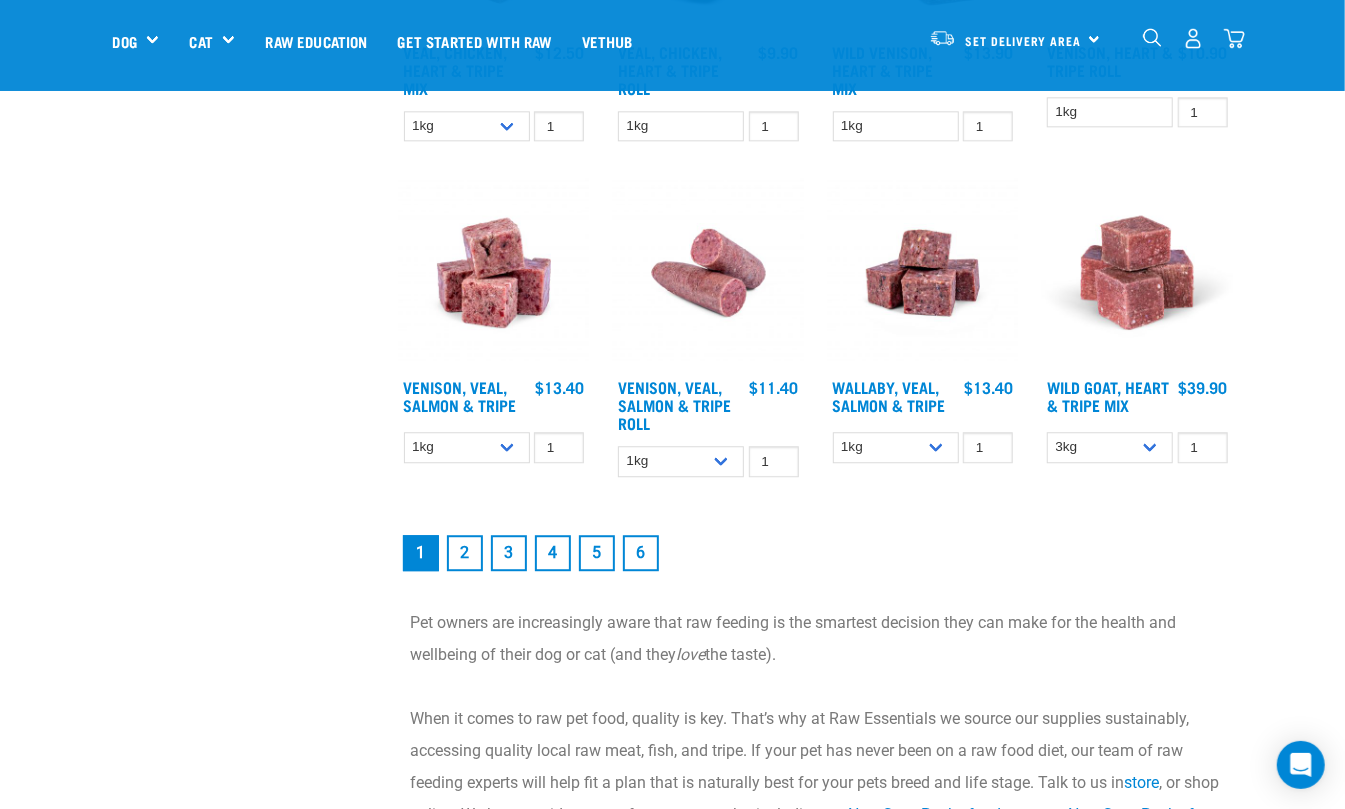 scroll, scrollTop: 2533, scrollLeft: 0, axis: vertical 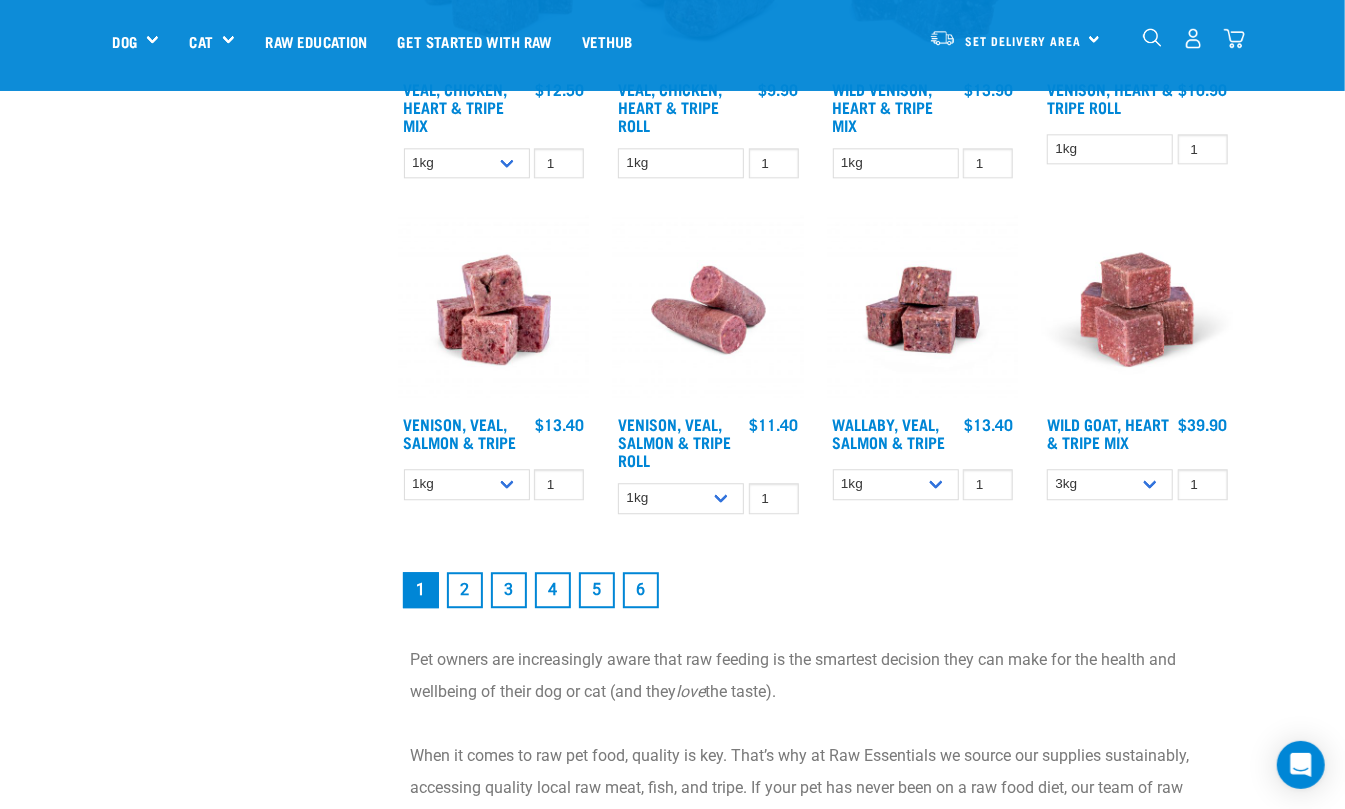 click on "6" at bounding box center (641, 590) 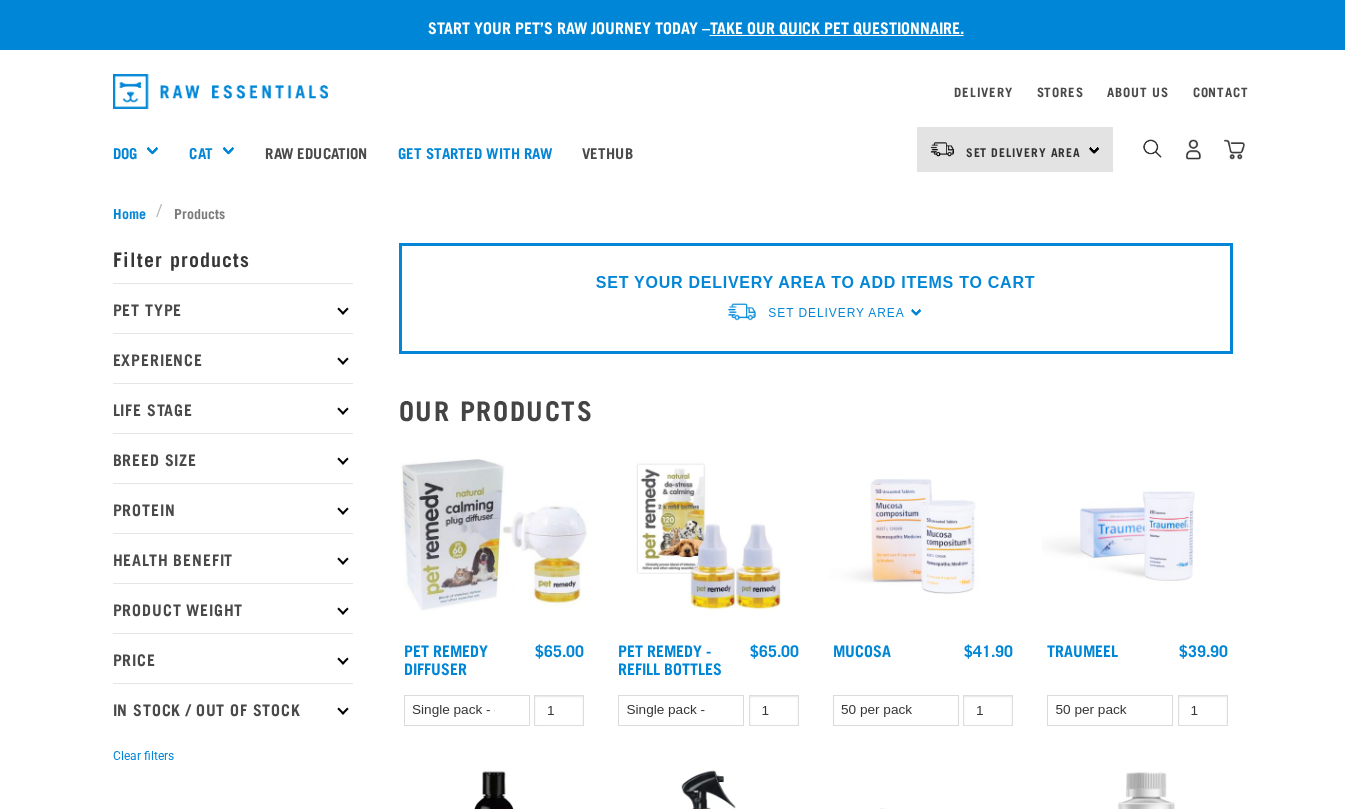 scroll, scrollTop: 0, scrollLeft: 0, axis: both 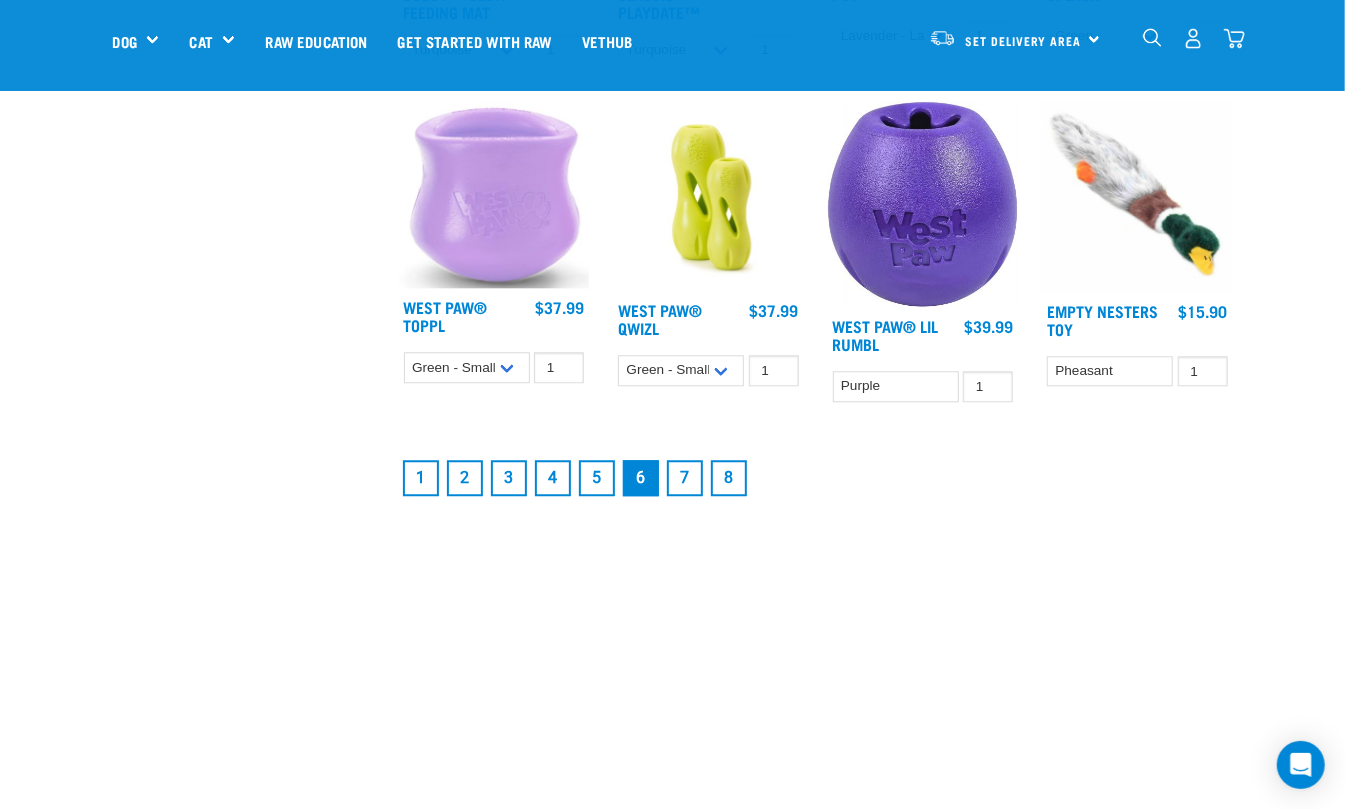 click on "7" at bounding box center (685, 478) 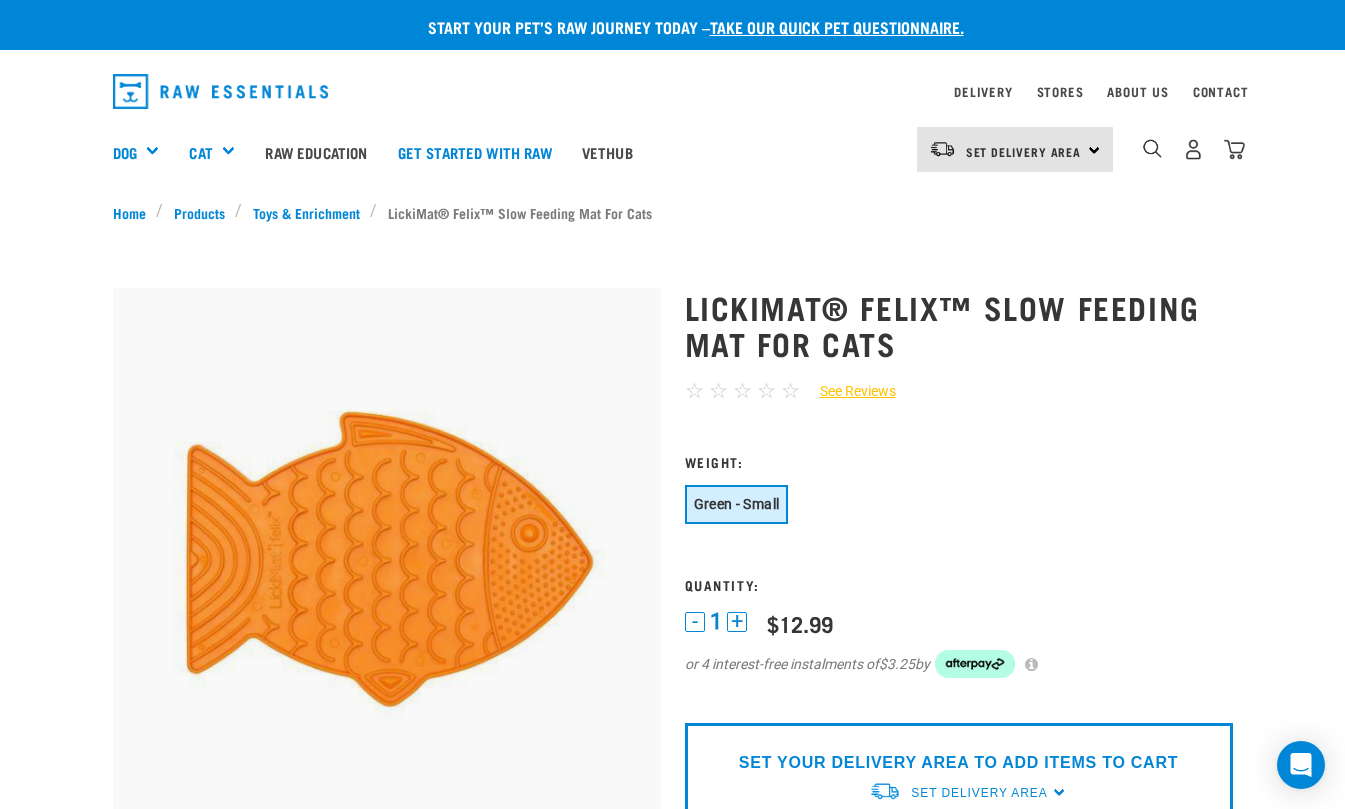 scroll, scrollTop: 0, scrollLeft: 0, axis: both 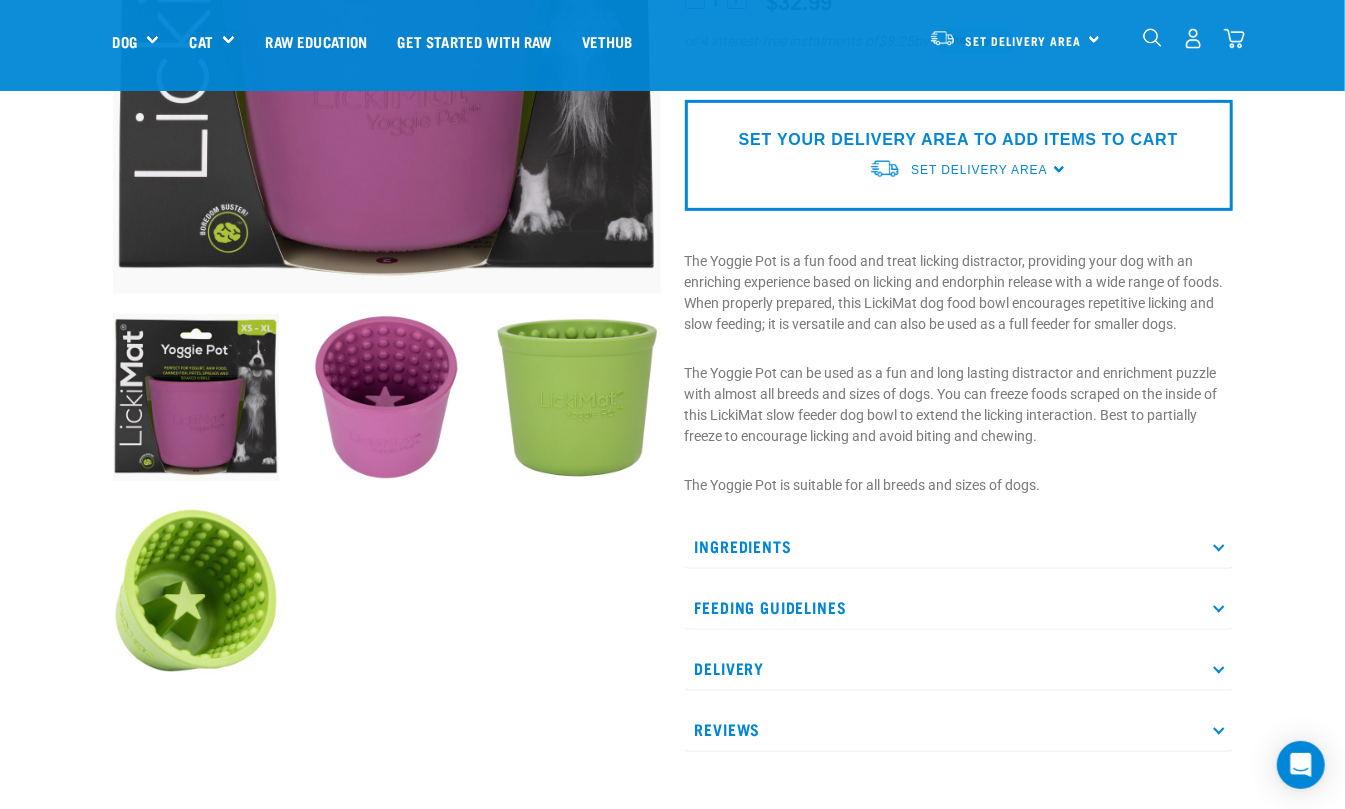 click at bounding box center (386, 397) 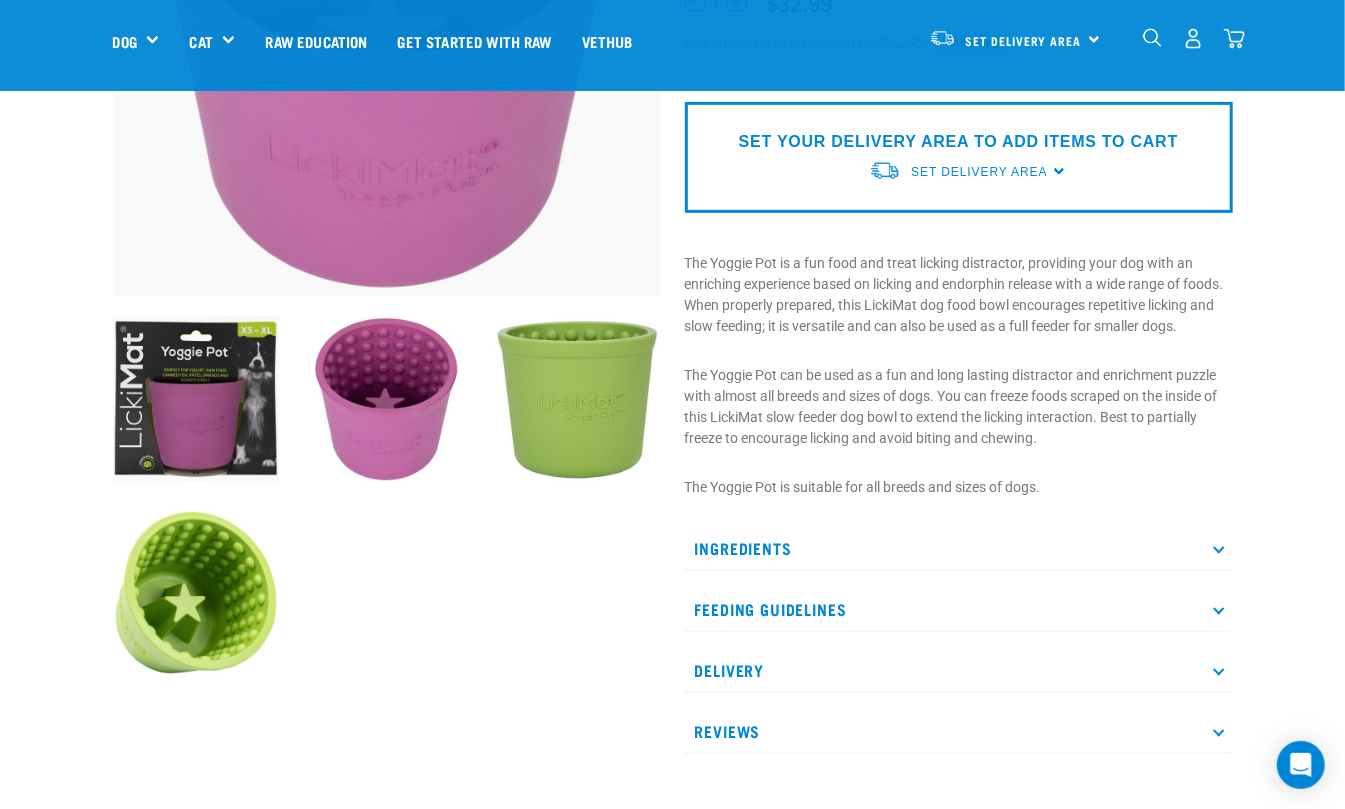 scroll, scrollTop: 400, scrollLeft: 0, axis: vertical 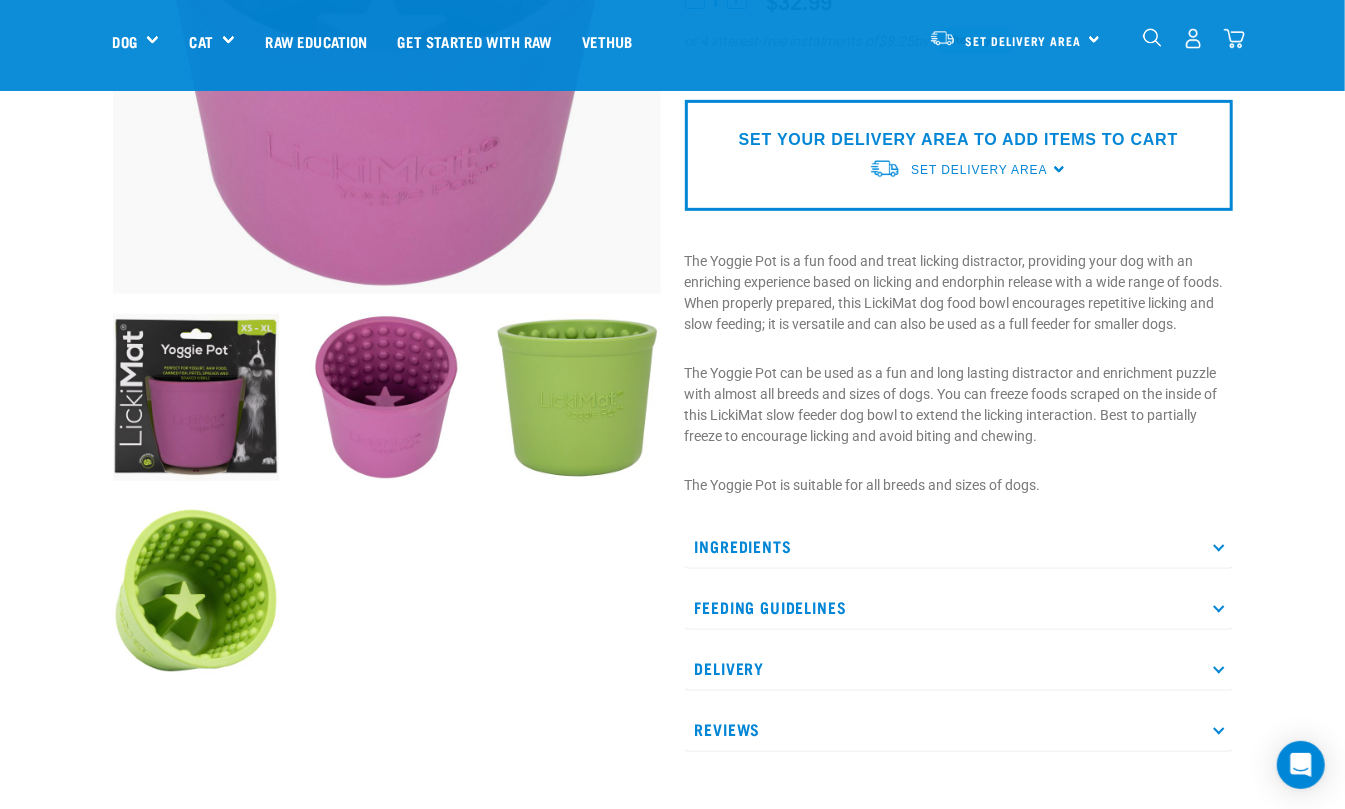 click at bounding box center [196, 591] 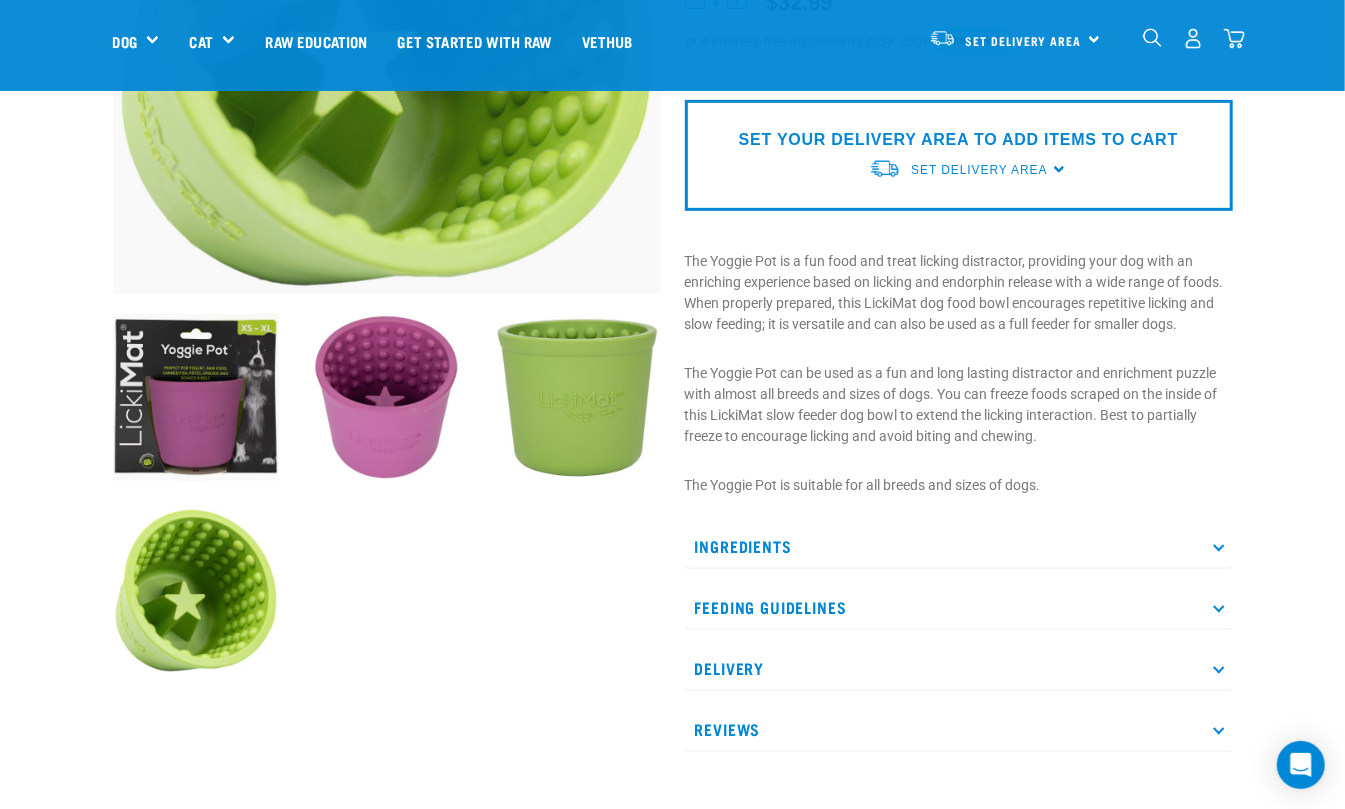 scroll, scrollTop: 0, scrollLeft: 0, axis: both 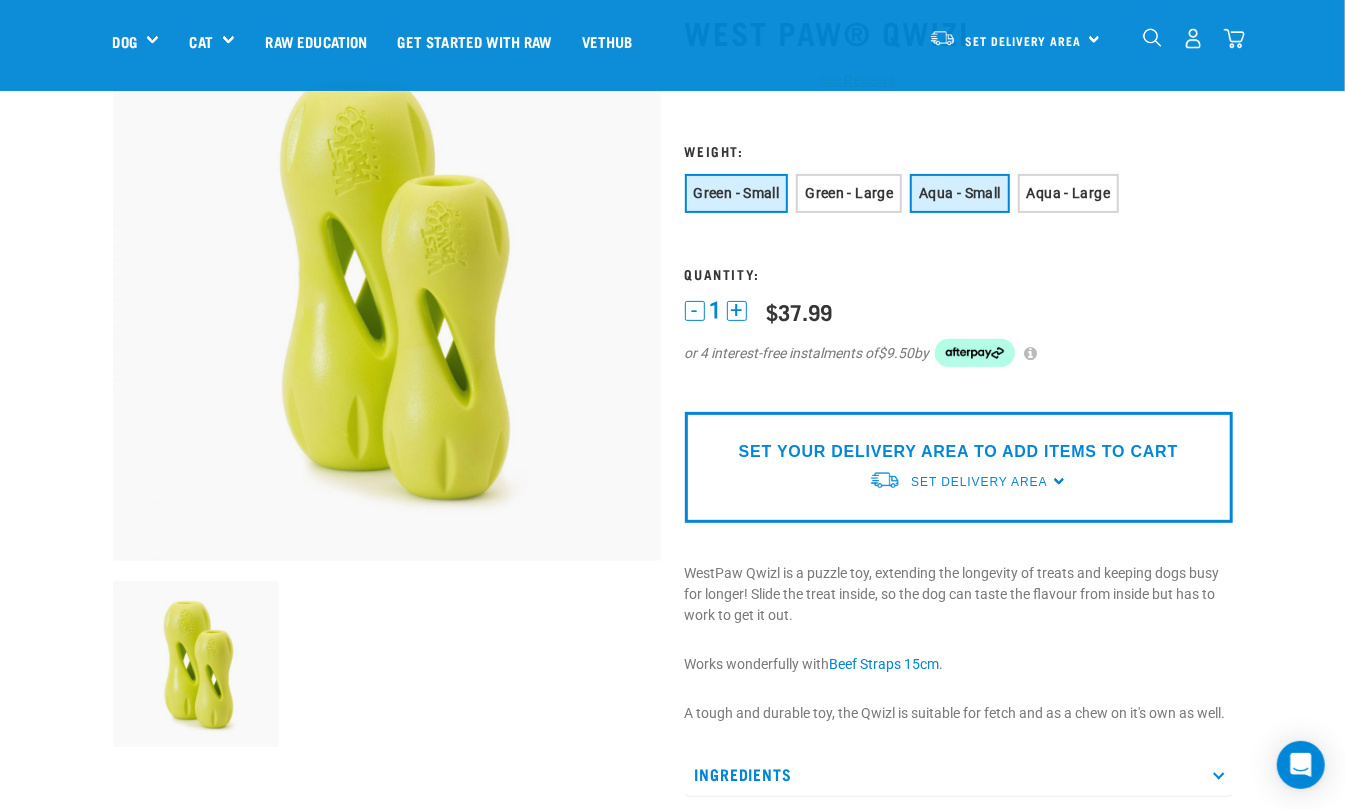 click on "Aqua - Small" at bounding box center (959, 193) 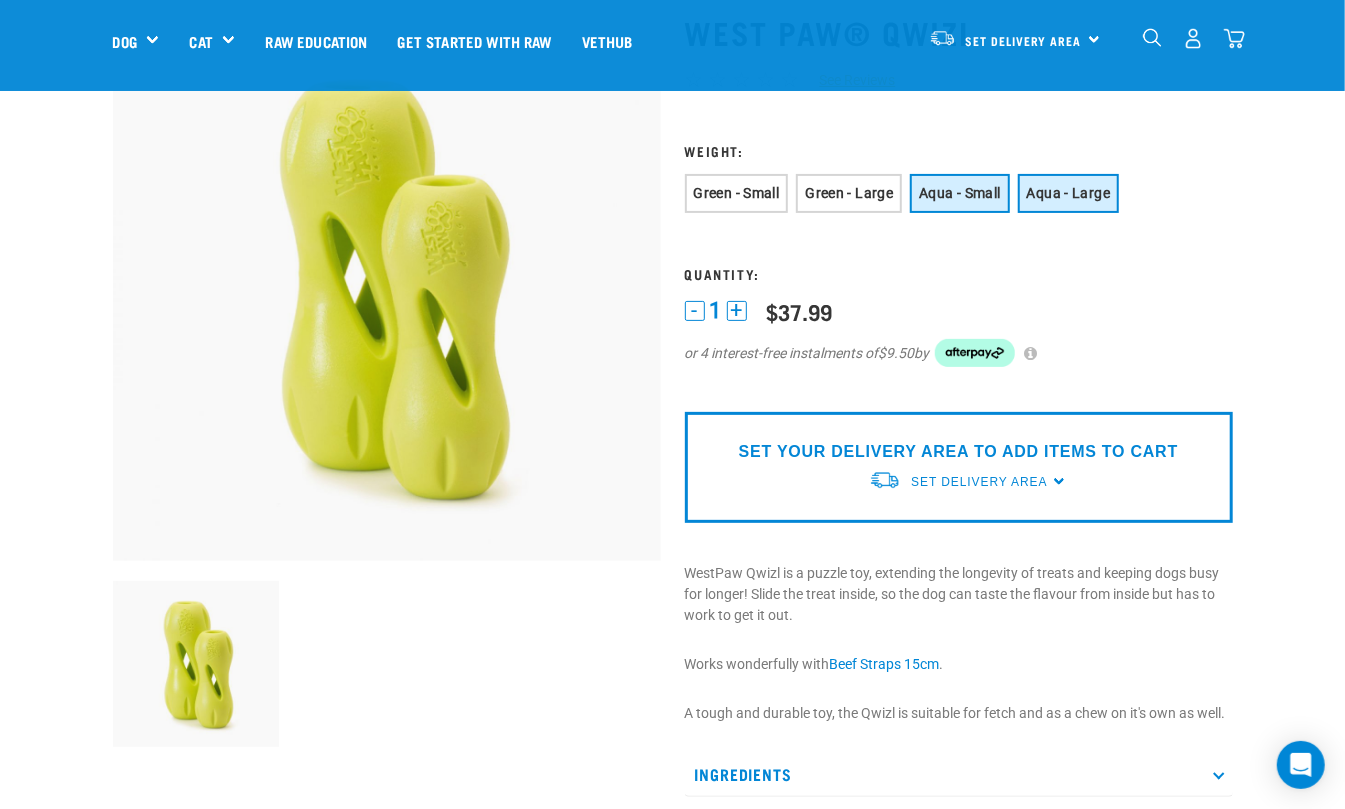 click on "Aqua - Large" at bounding box center (1068, 193) 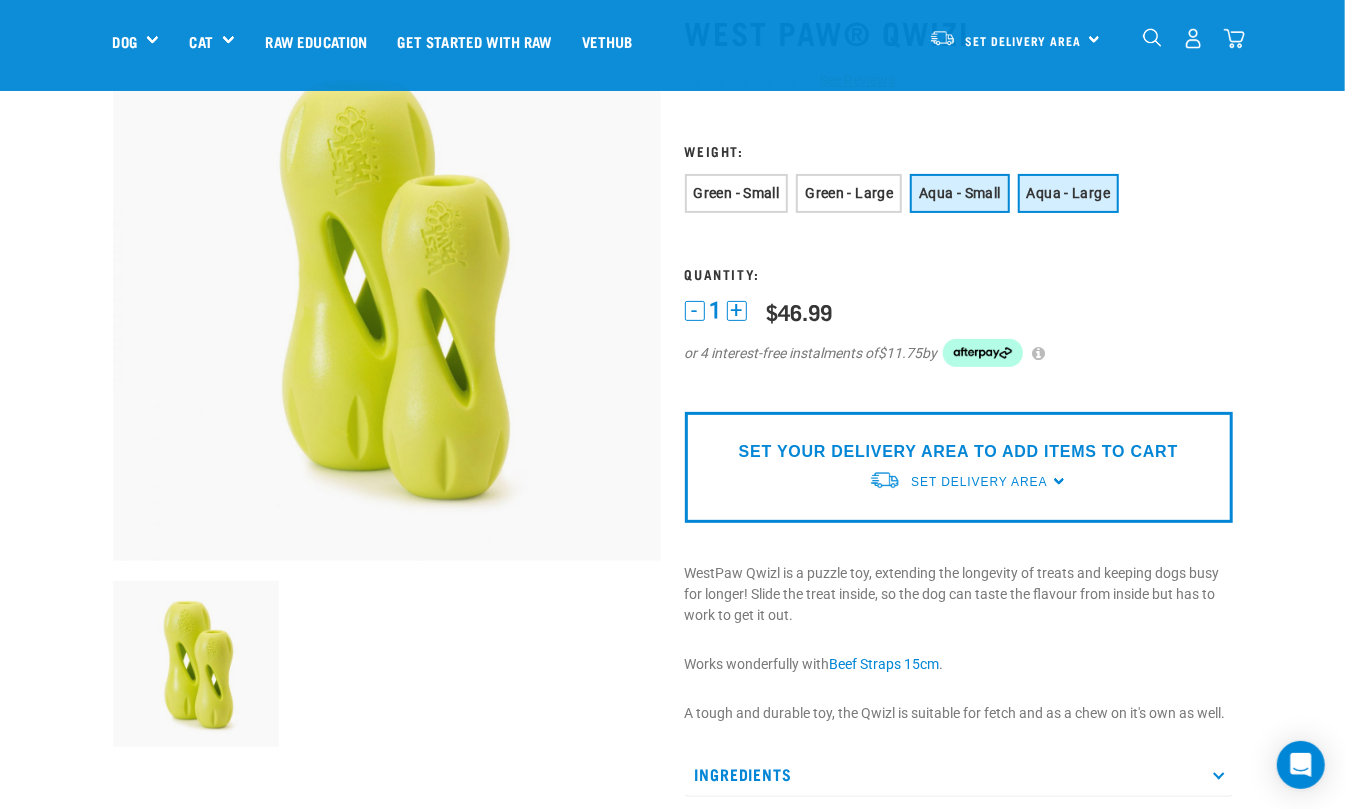 click on "Aqua - Small" at bounding box center [959, 193] 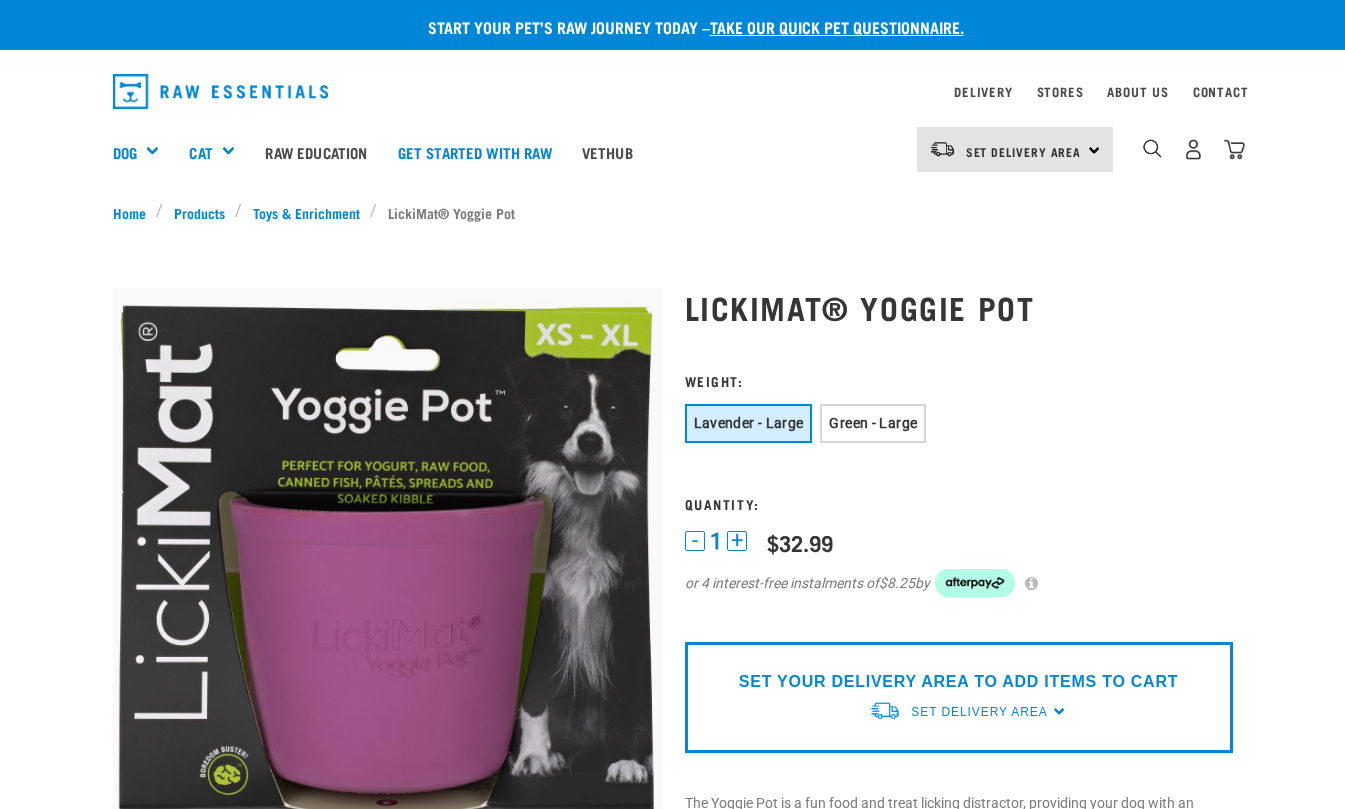 scroll, scrollTop: 0, scrollLeft: 0, axis: both 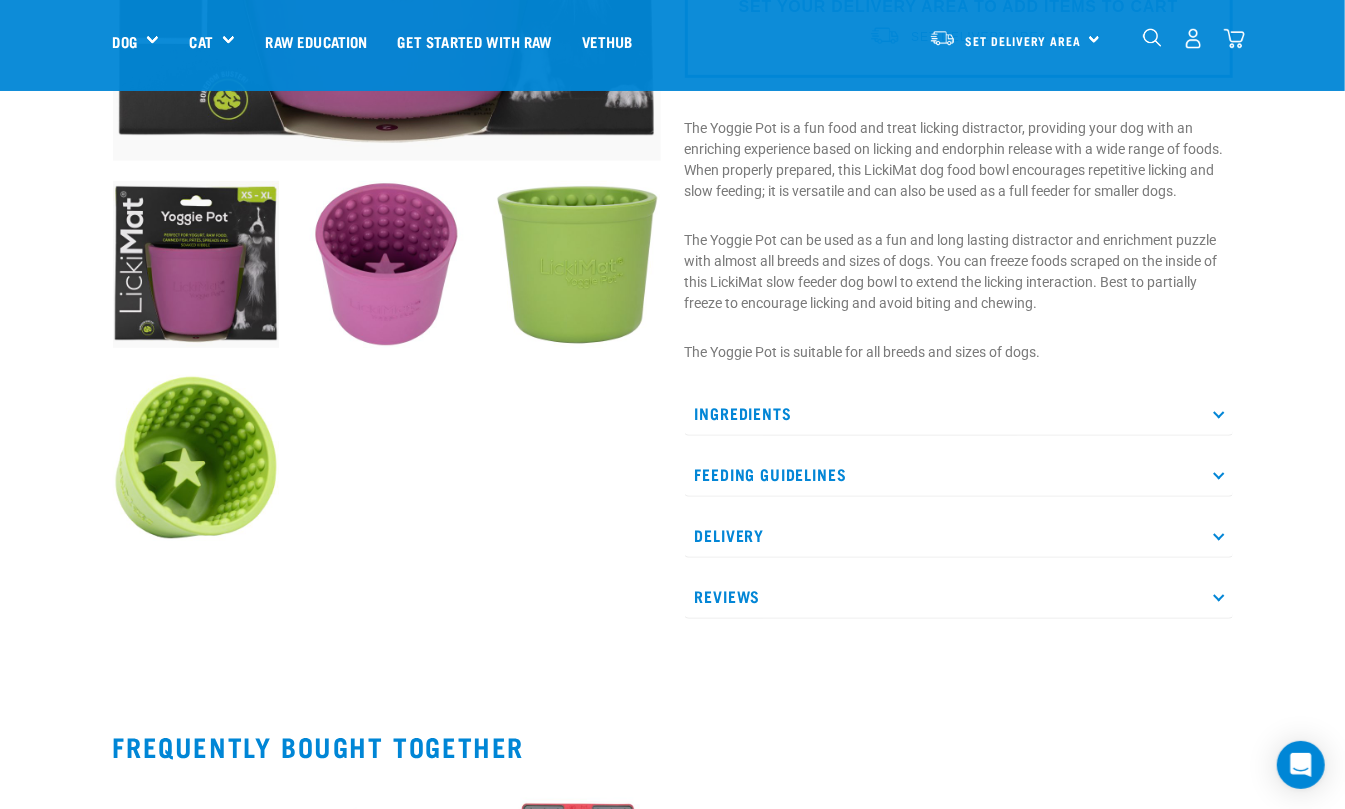 click at bounding box center (387, 362) 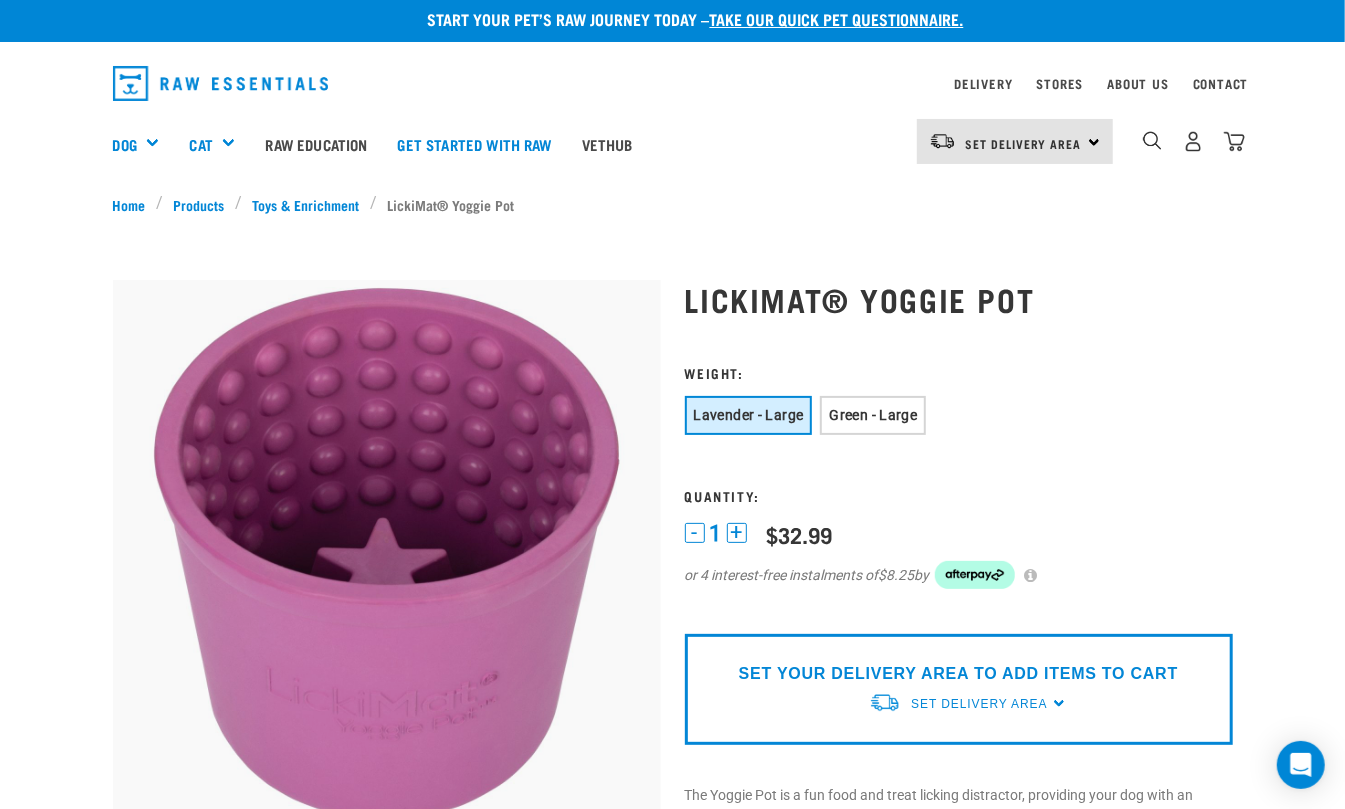 scroll, scrollTop: 400, scrollLeft: 0, axis: vertical 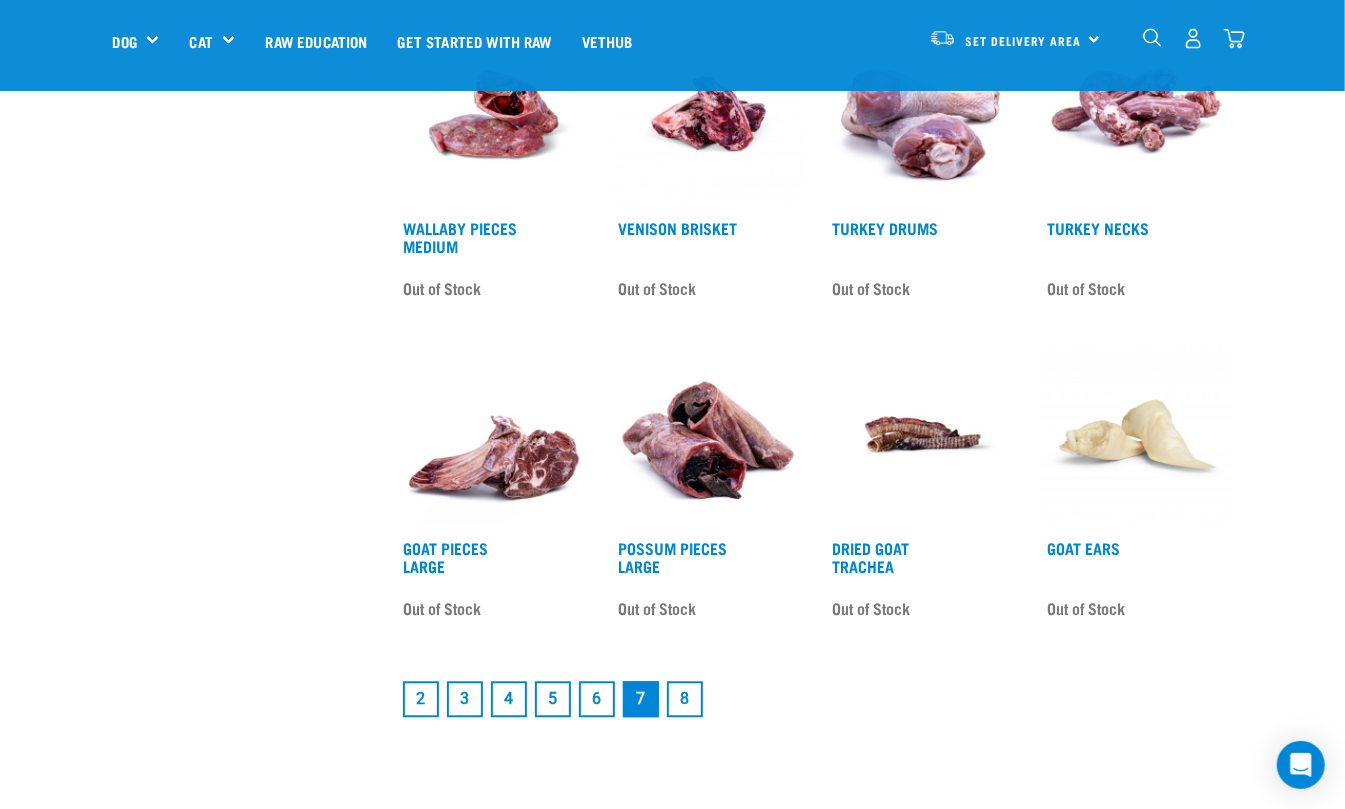 click on "8" at bounding box center [685, 699] 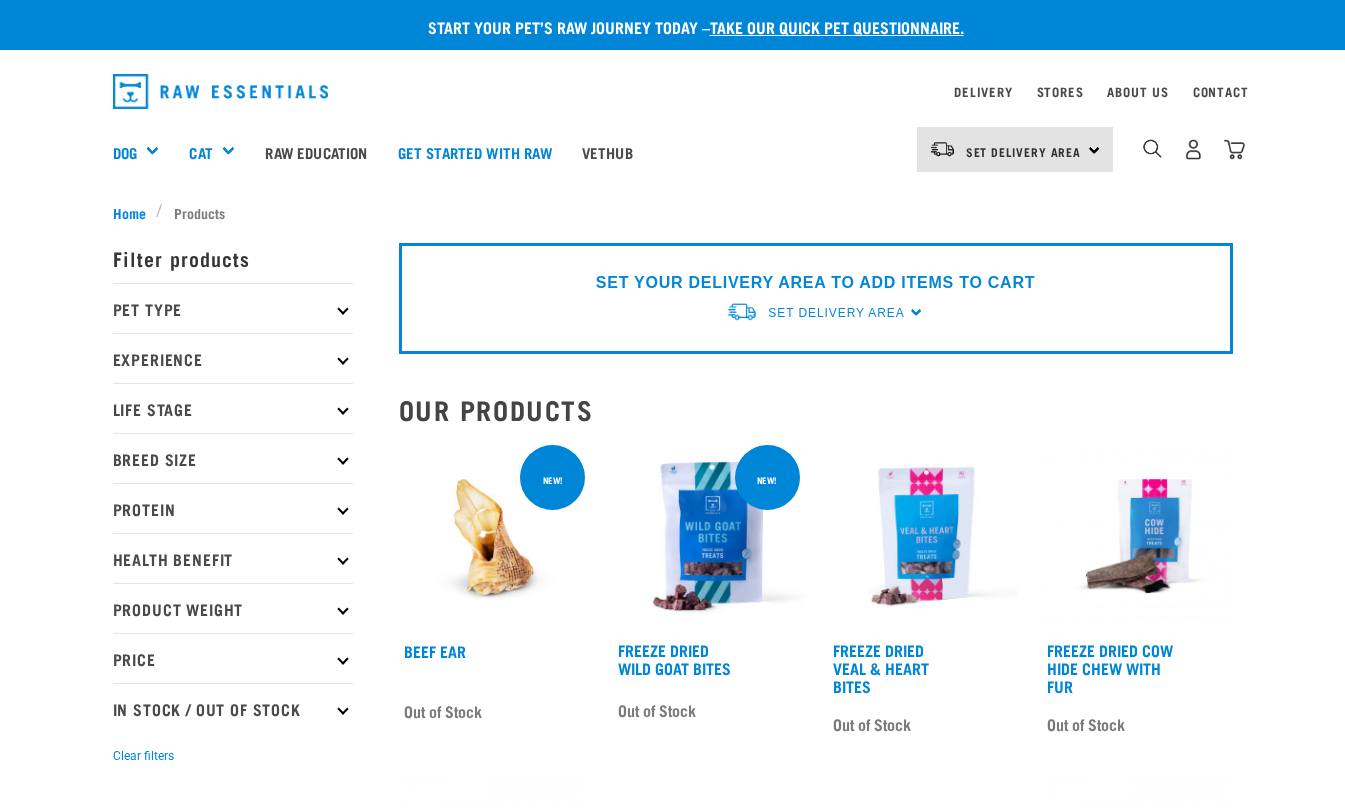 scroll, scrollTop: 0, scrollLeft: 0, axis: both 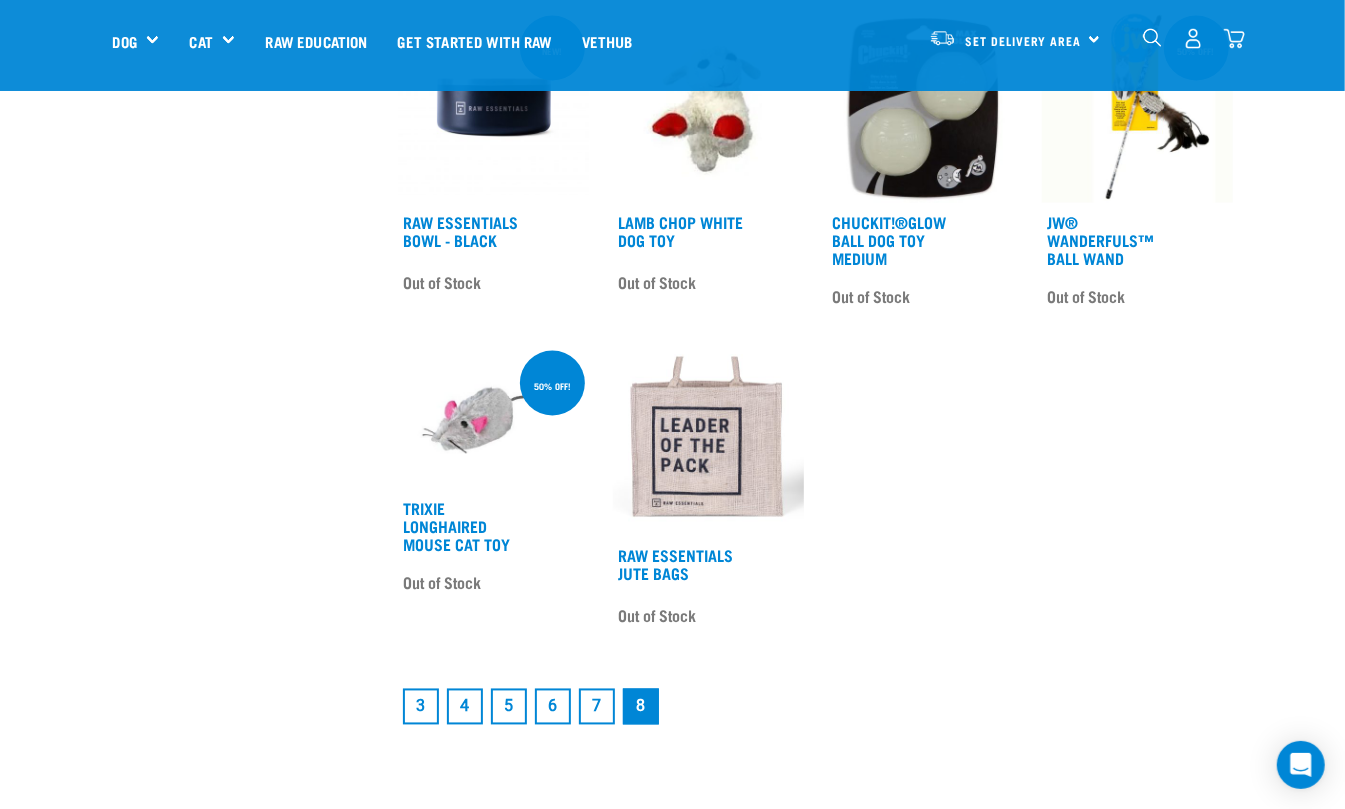 click on "6" at bounding box center [553, 707] 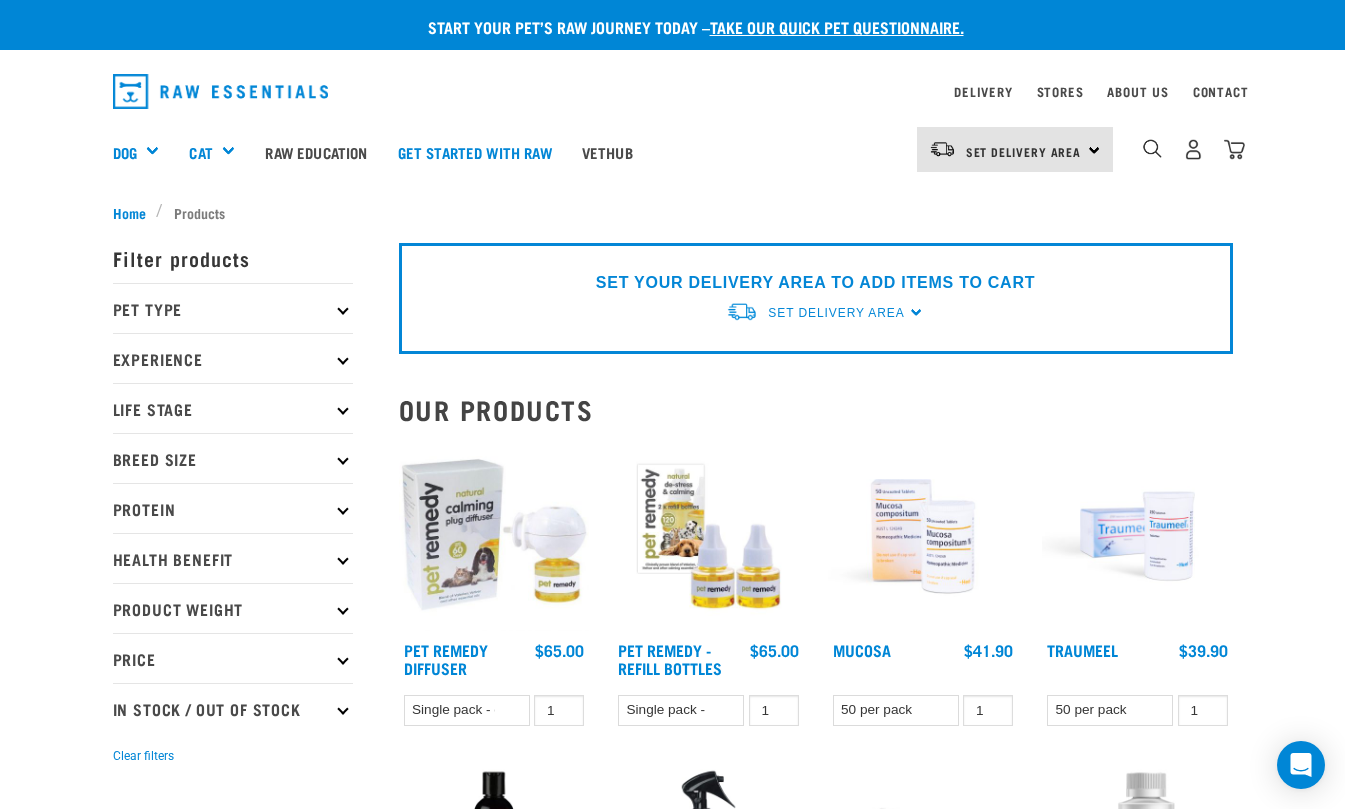 scroll, scrollTop: 0, scrollLeft: 0, axis: both 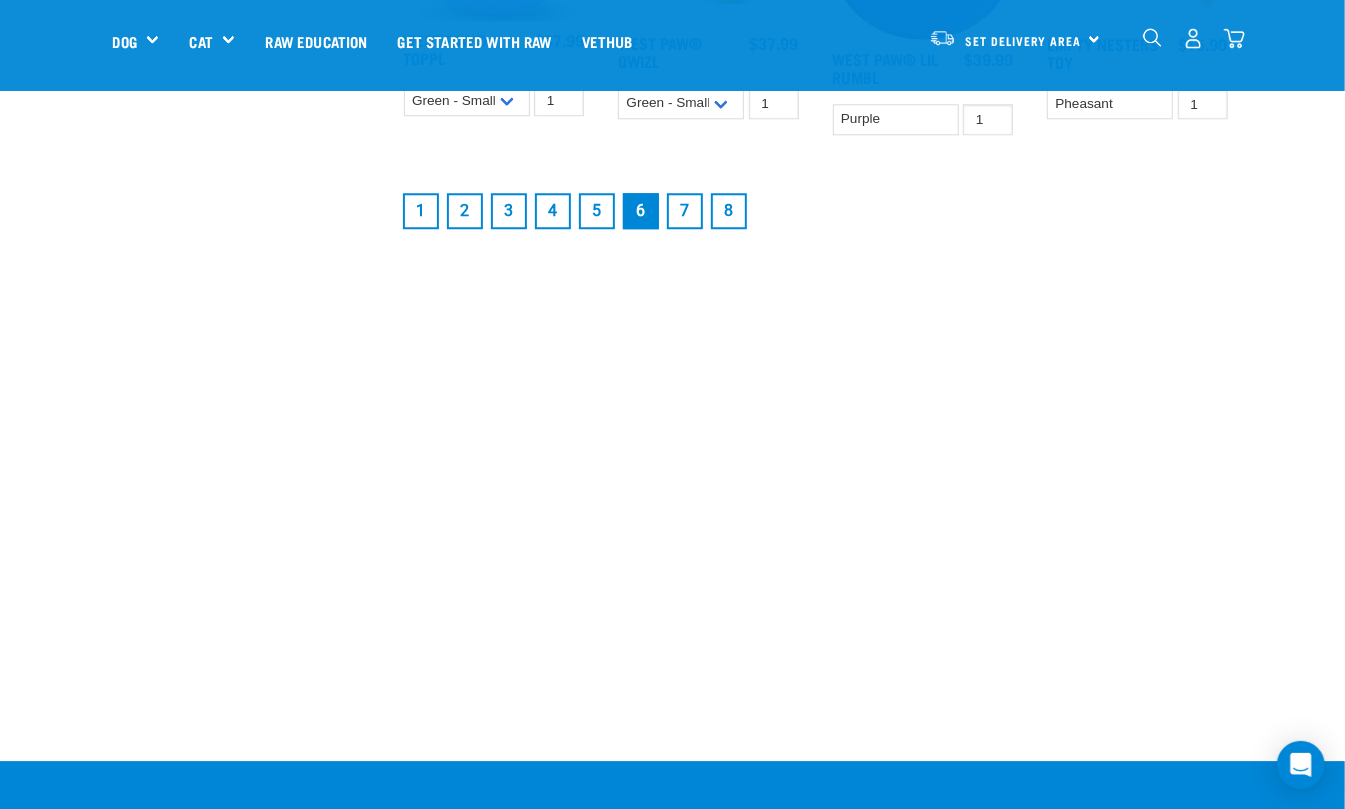 click on "5" at bounding box center [597, 211] 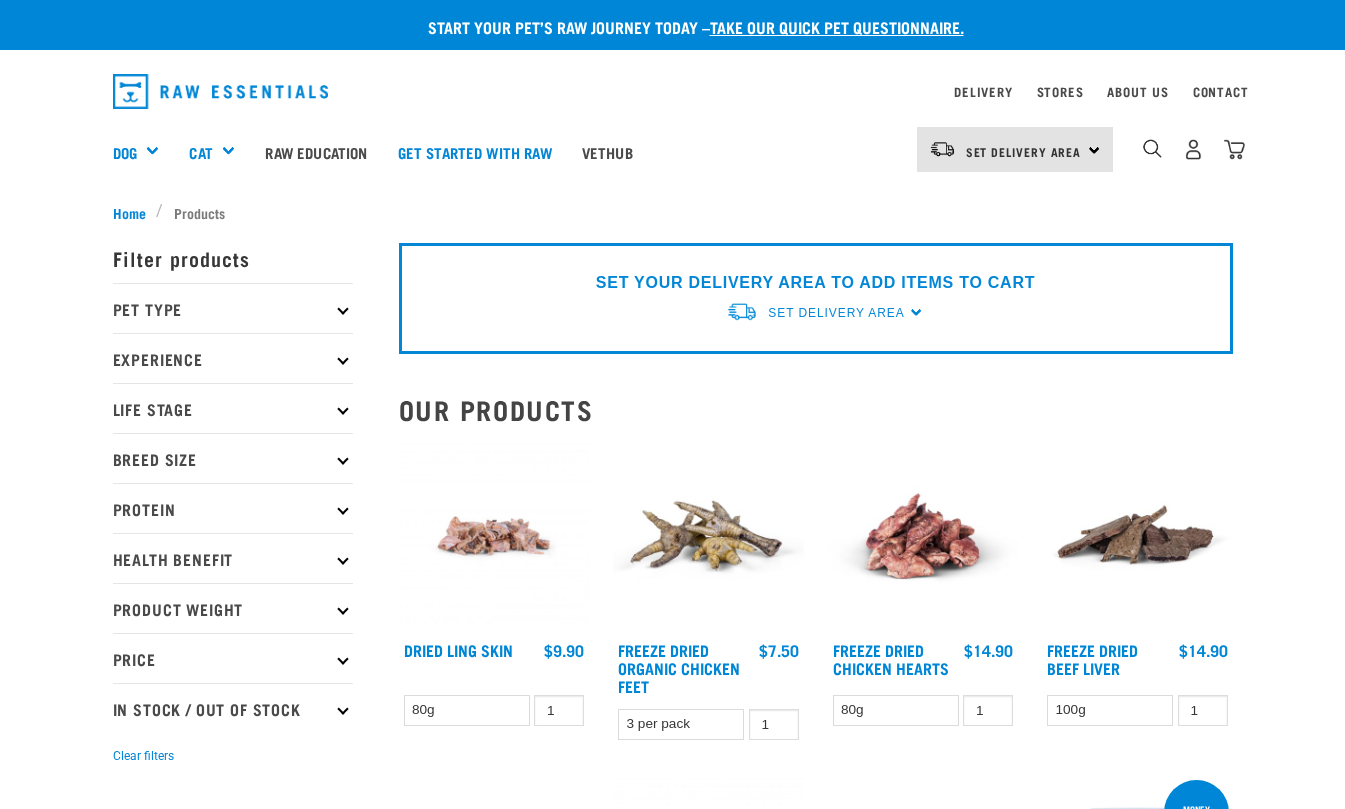 scroll, scrollTop: 0, scrollLeft: 0, axis: both 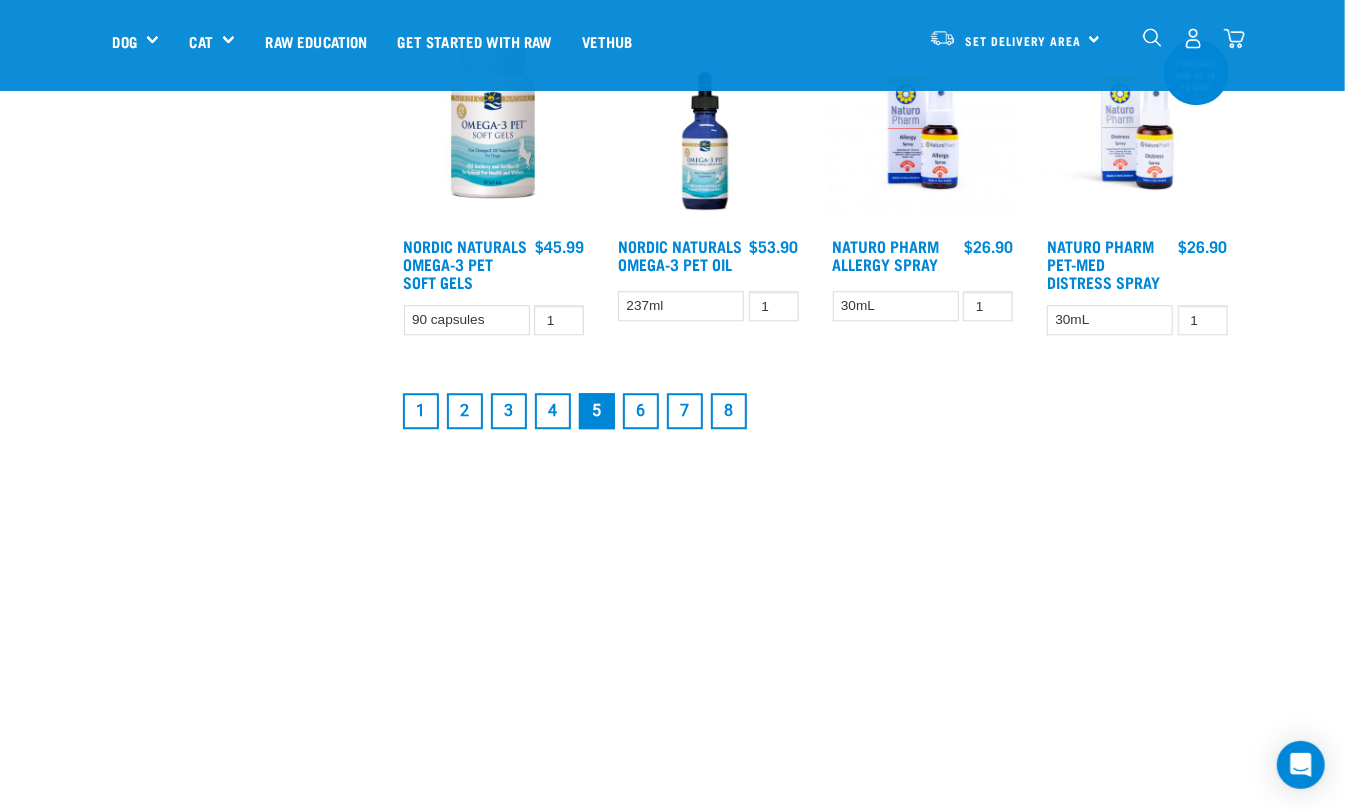 click on "4" at bounding box center (553, 411) 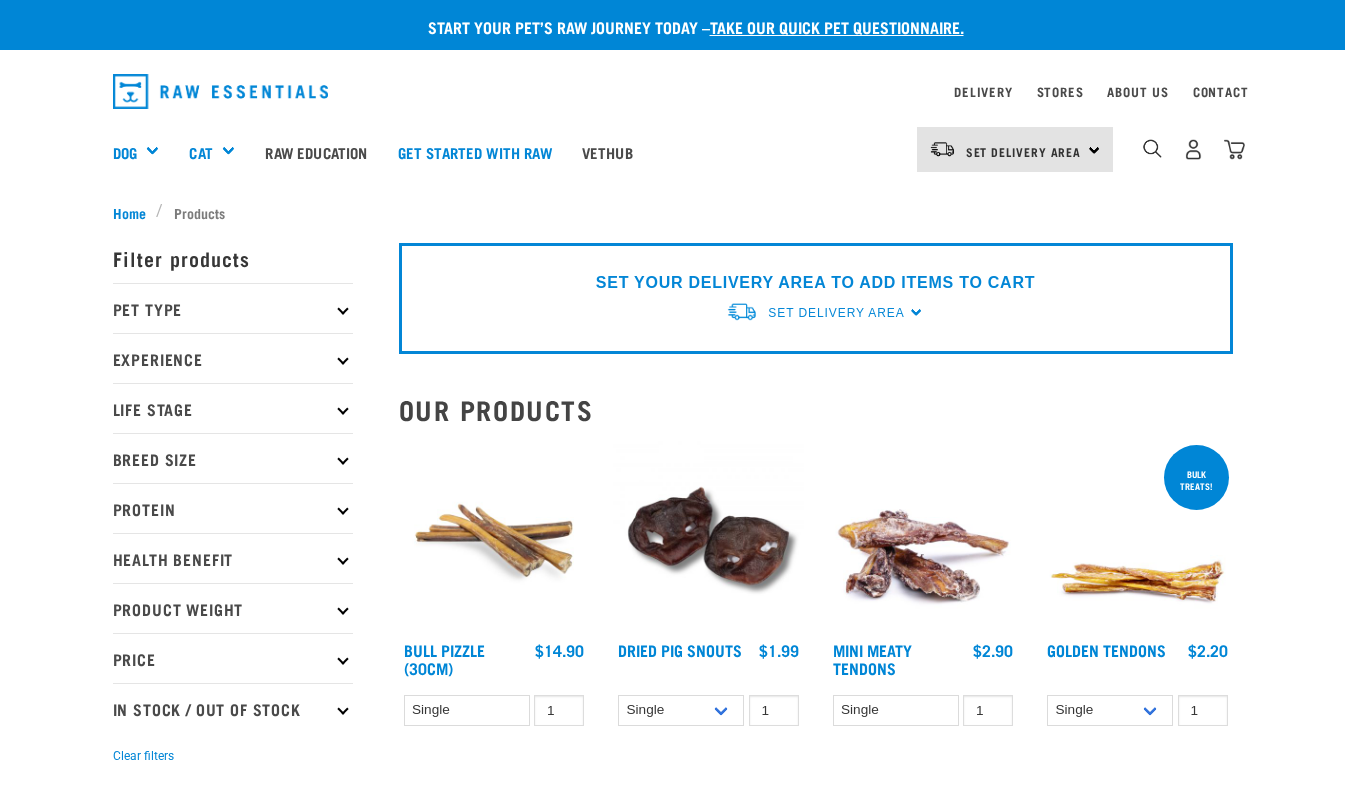 scroll, scrollTop: 0, scrollLeft: 0, axis: both 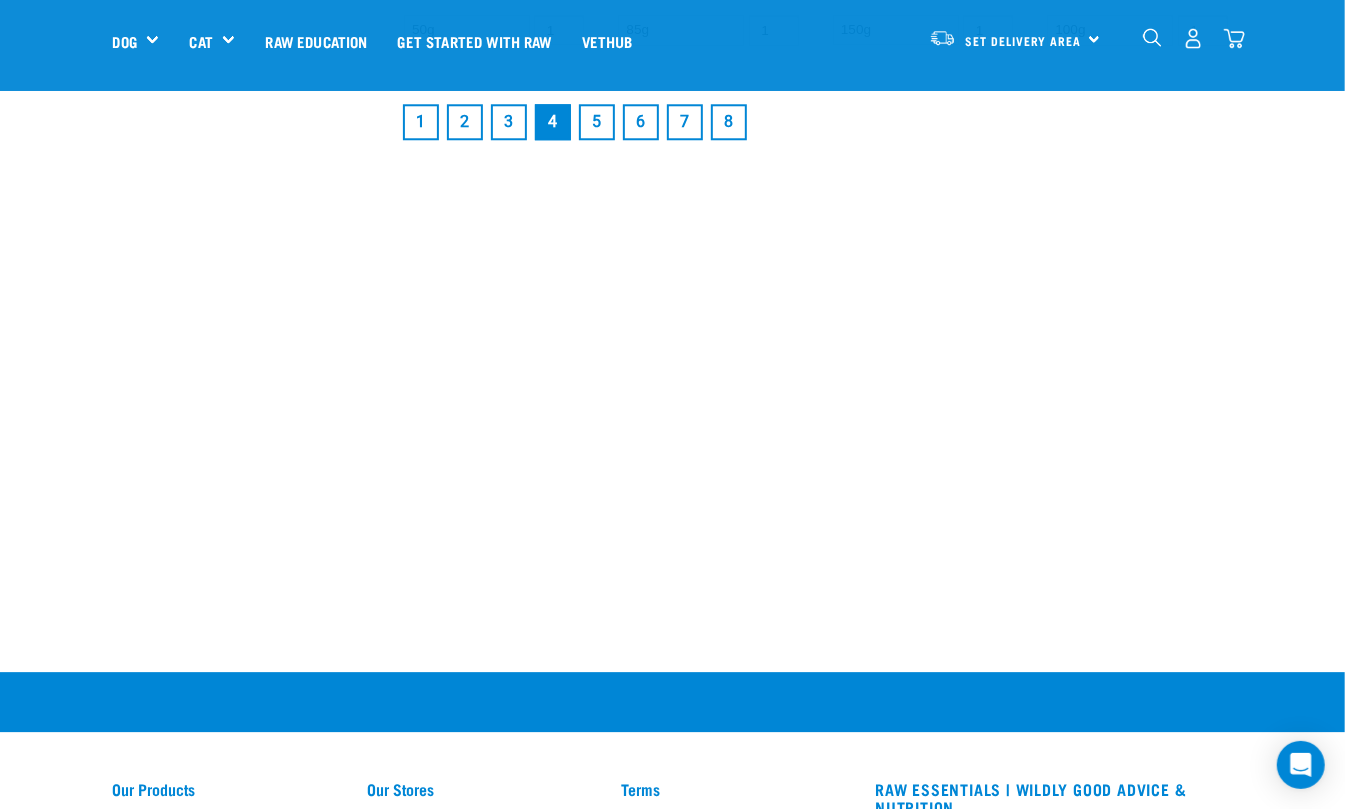 click on "3" at bounding box center [509, 122] 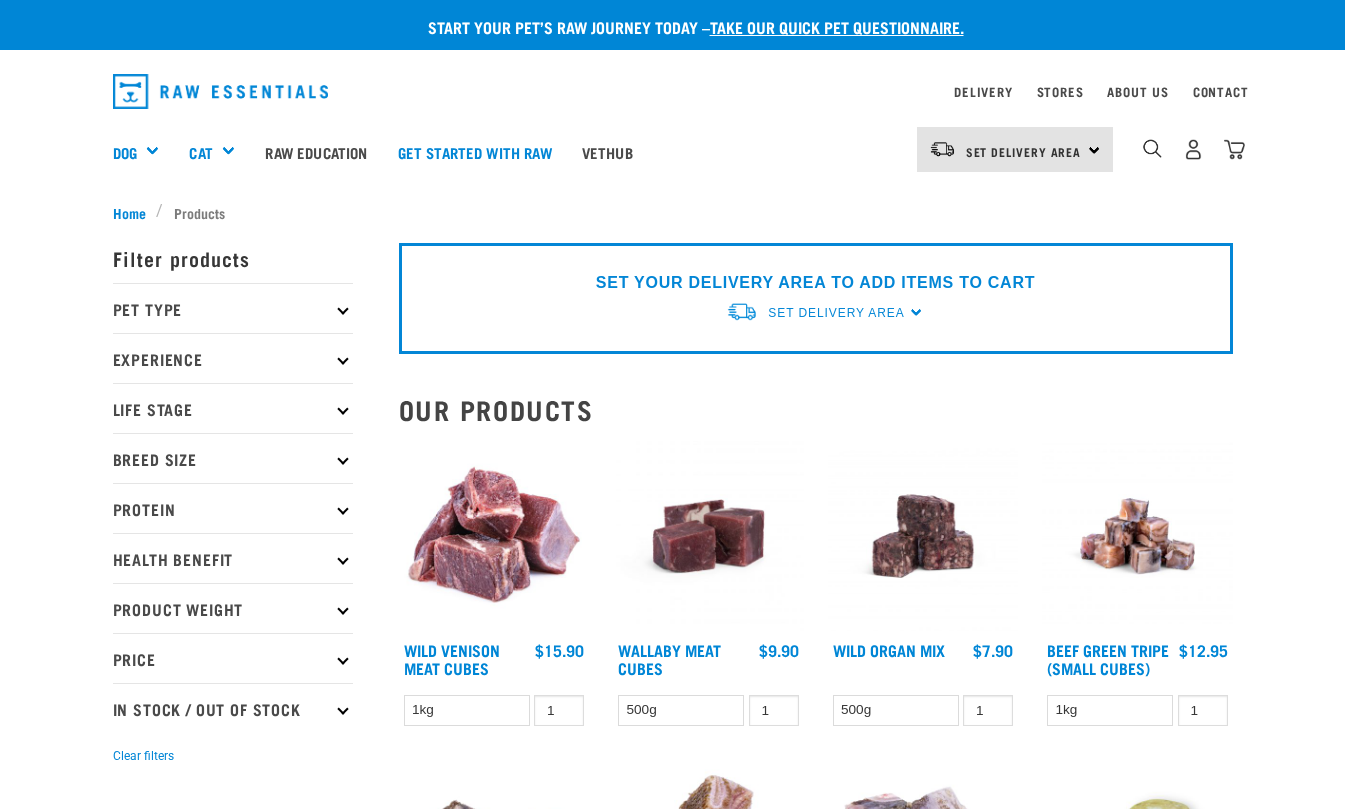 scroll, scrollTop: 0, scrollLeft: 0, axis: both 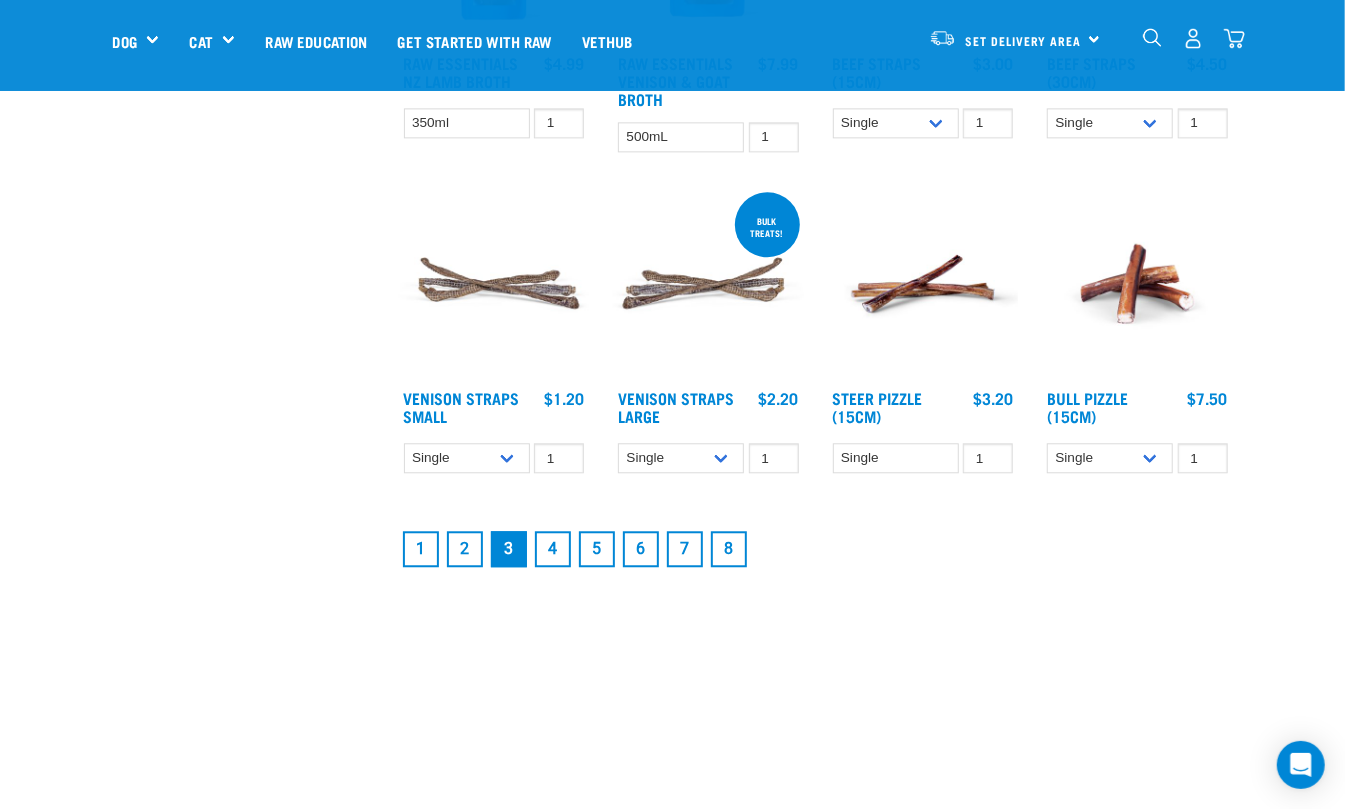 click on "2" at bounding box center (465, 549) 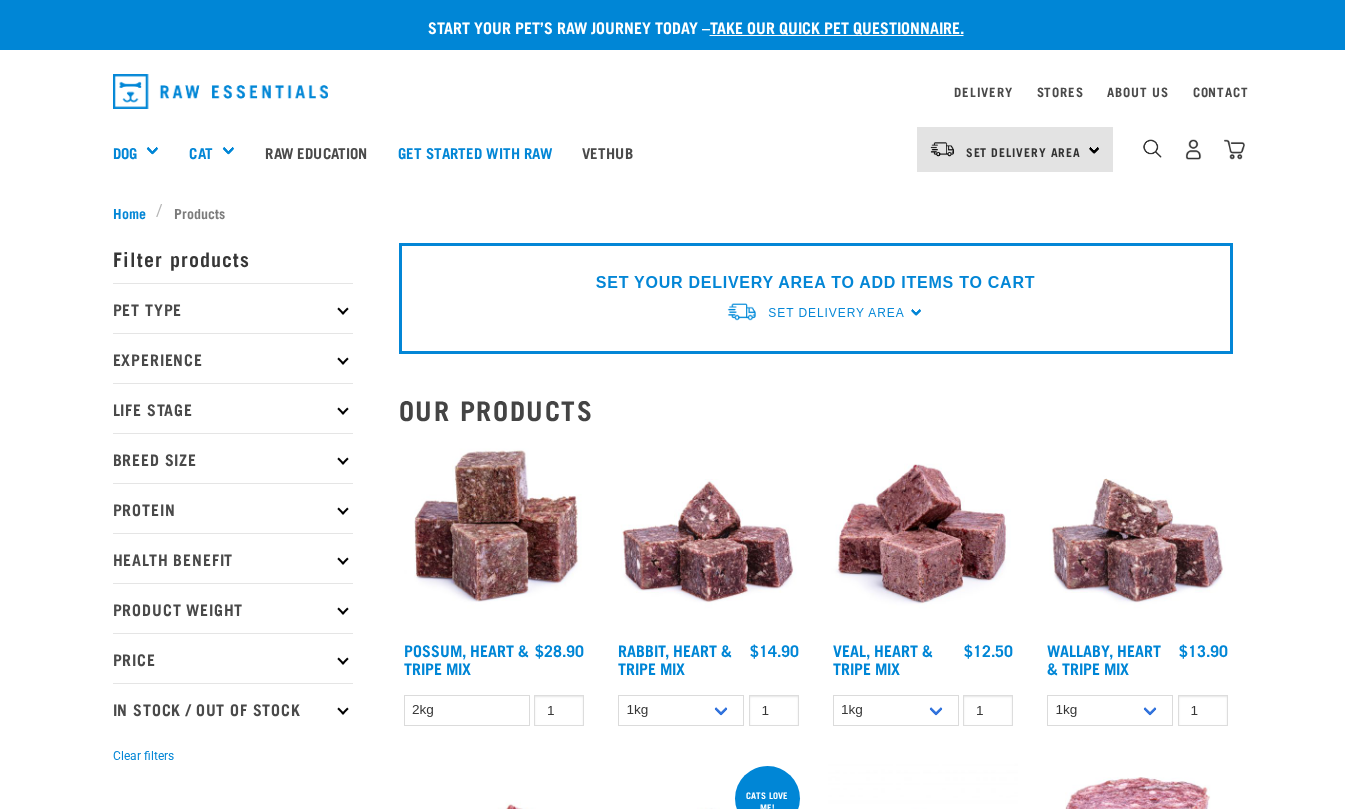 scroll, scrollTop: 0, scrollLeft: 0, axis: both 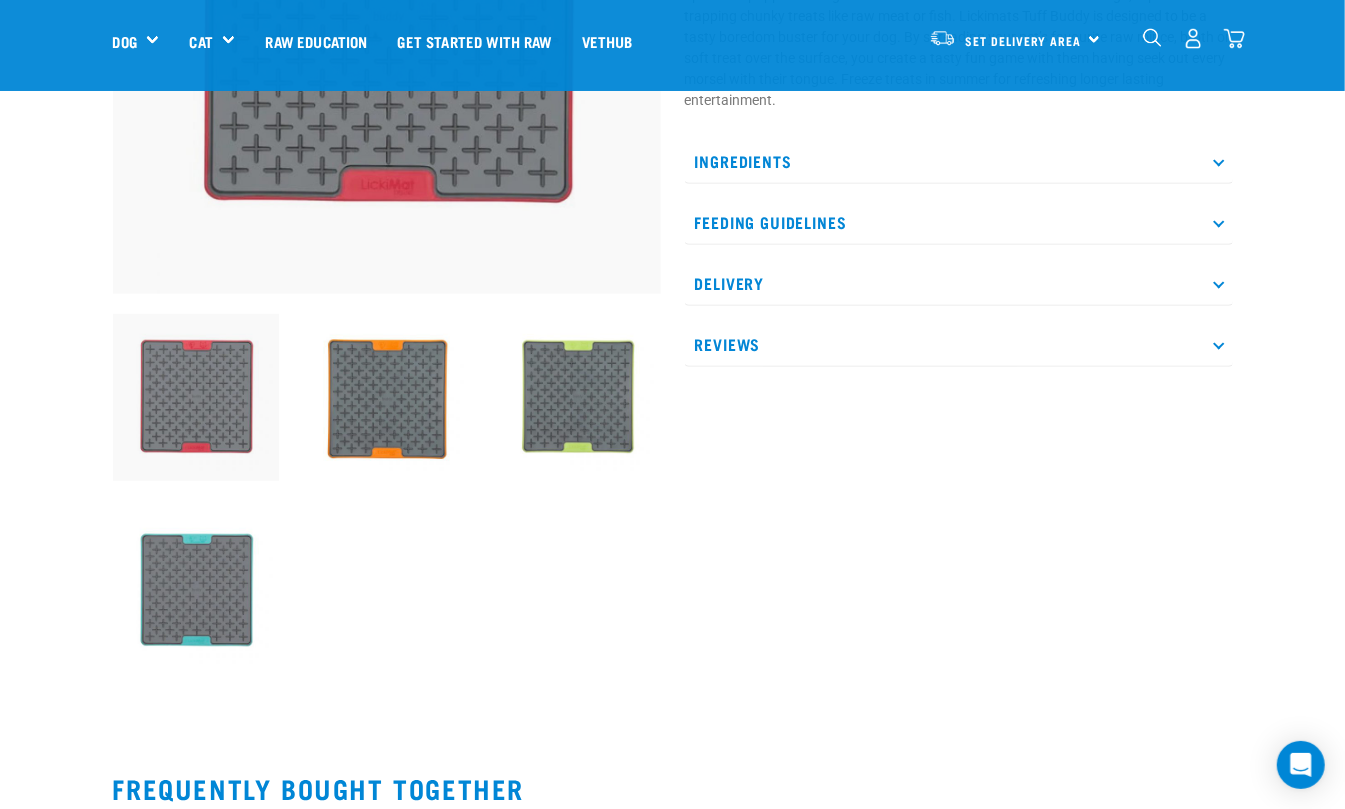 click at bounding box center (196, 397) 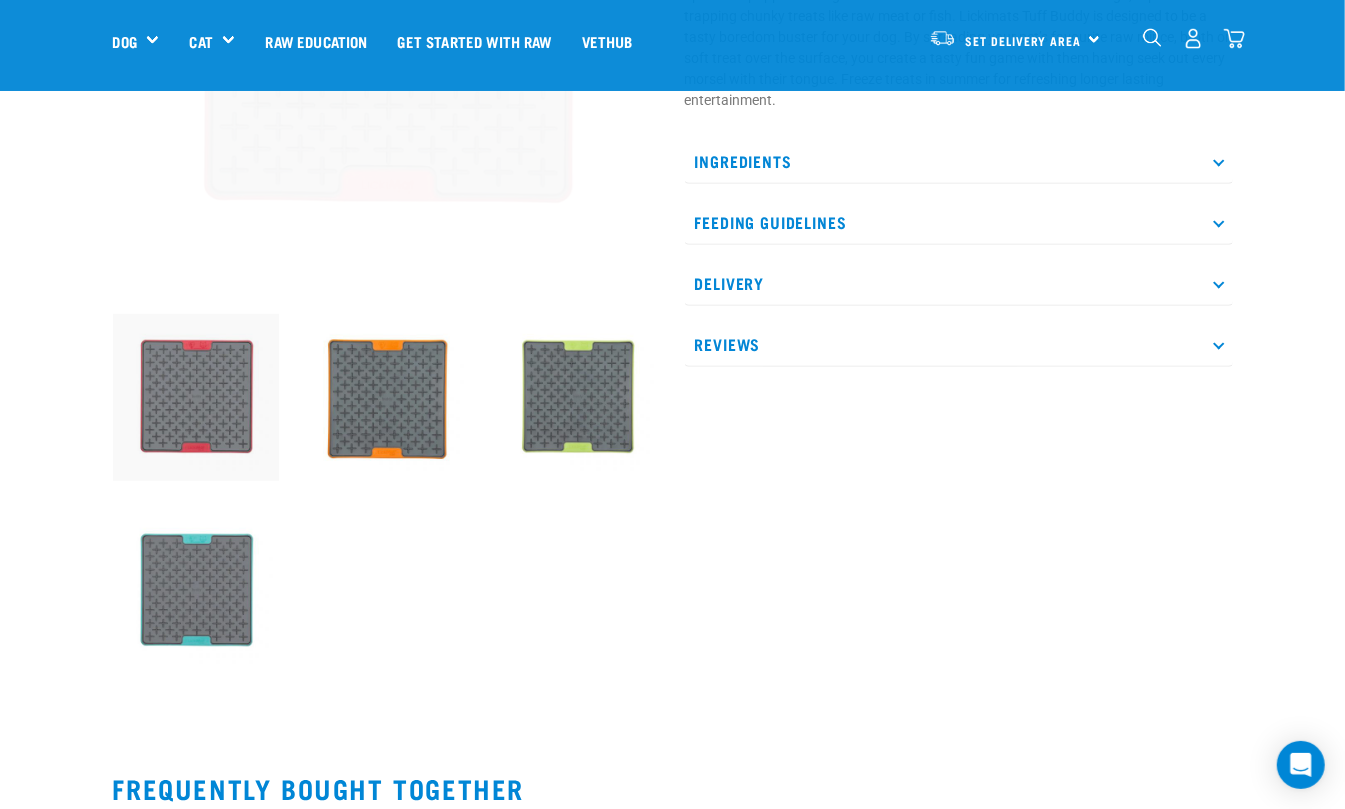 click at bounding box center (386, 397) 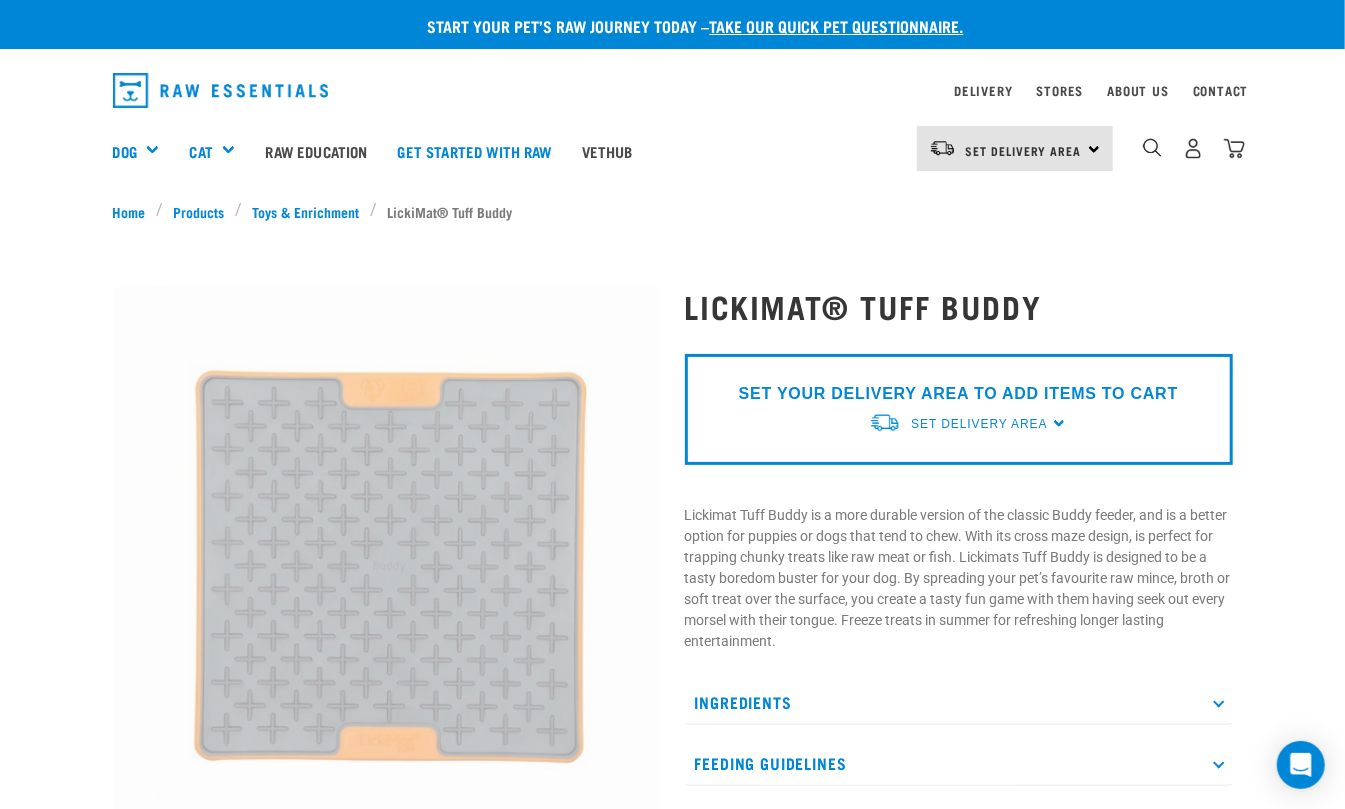 scroll, scrollTop: 0, scrollLeft: 0, axis: both 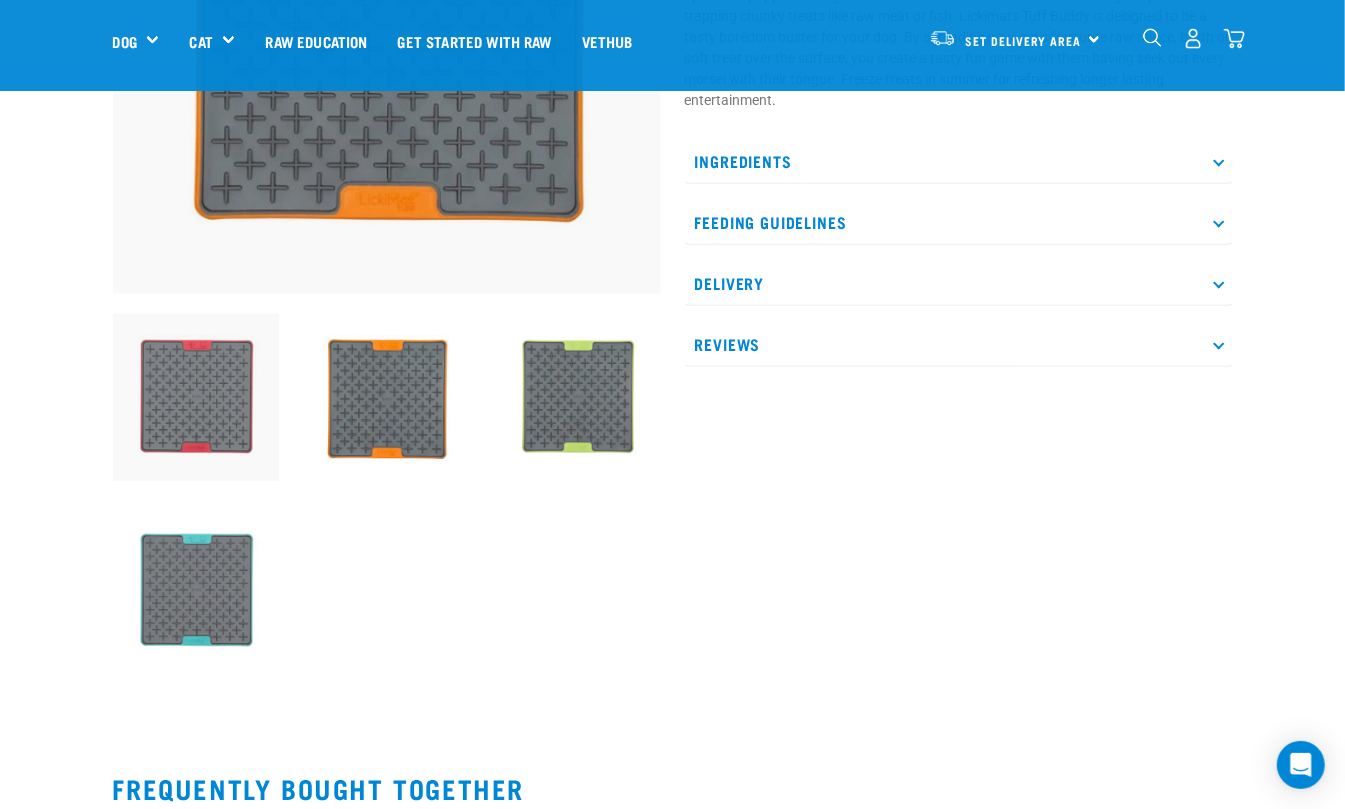 click at bounding box center (196, 397) 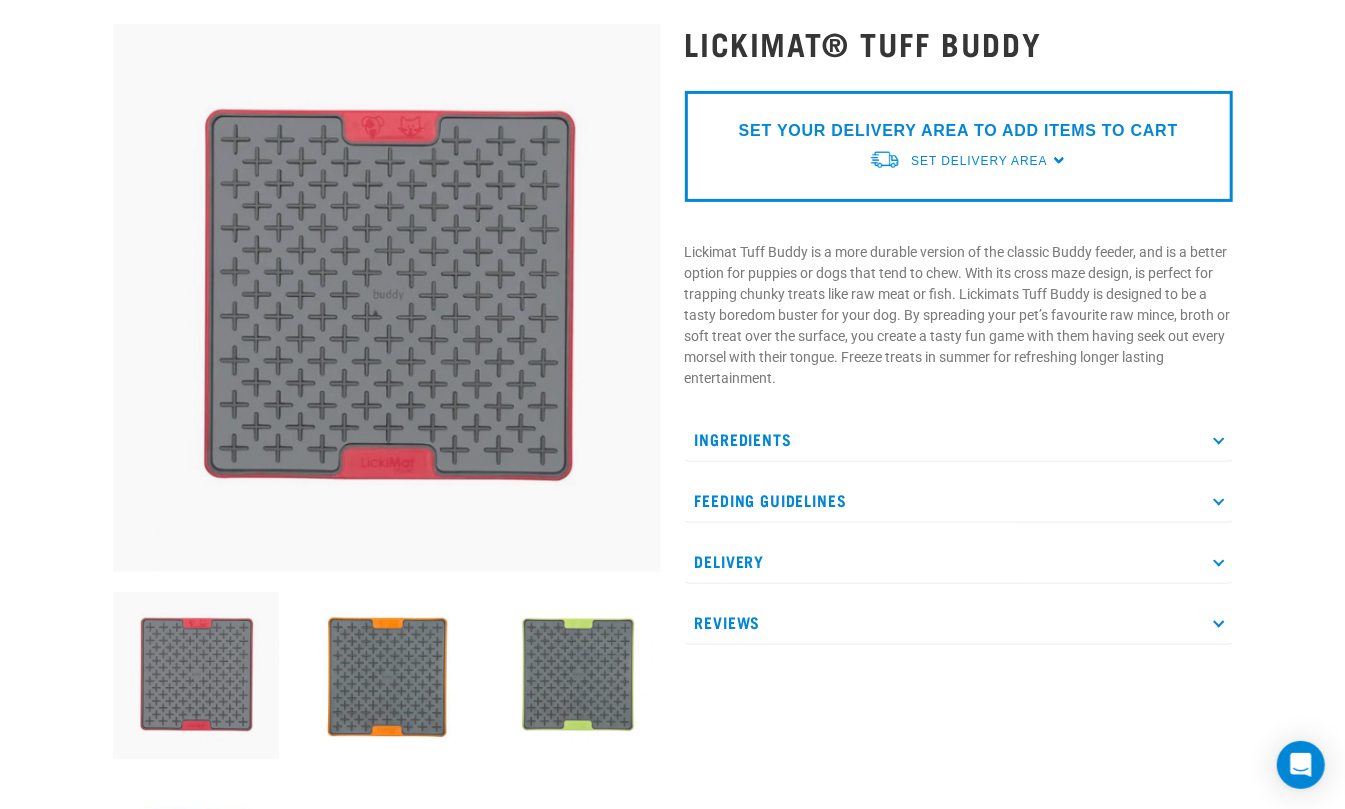 scroll, scrollTop: 0, scrollLeft: 0, axis: both 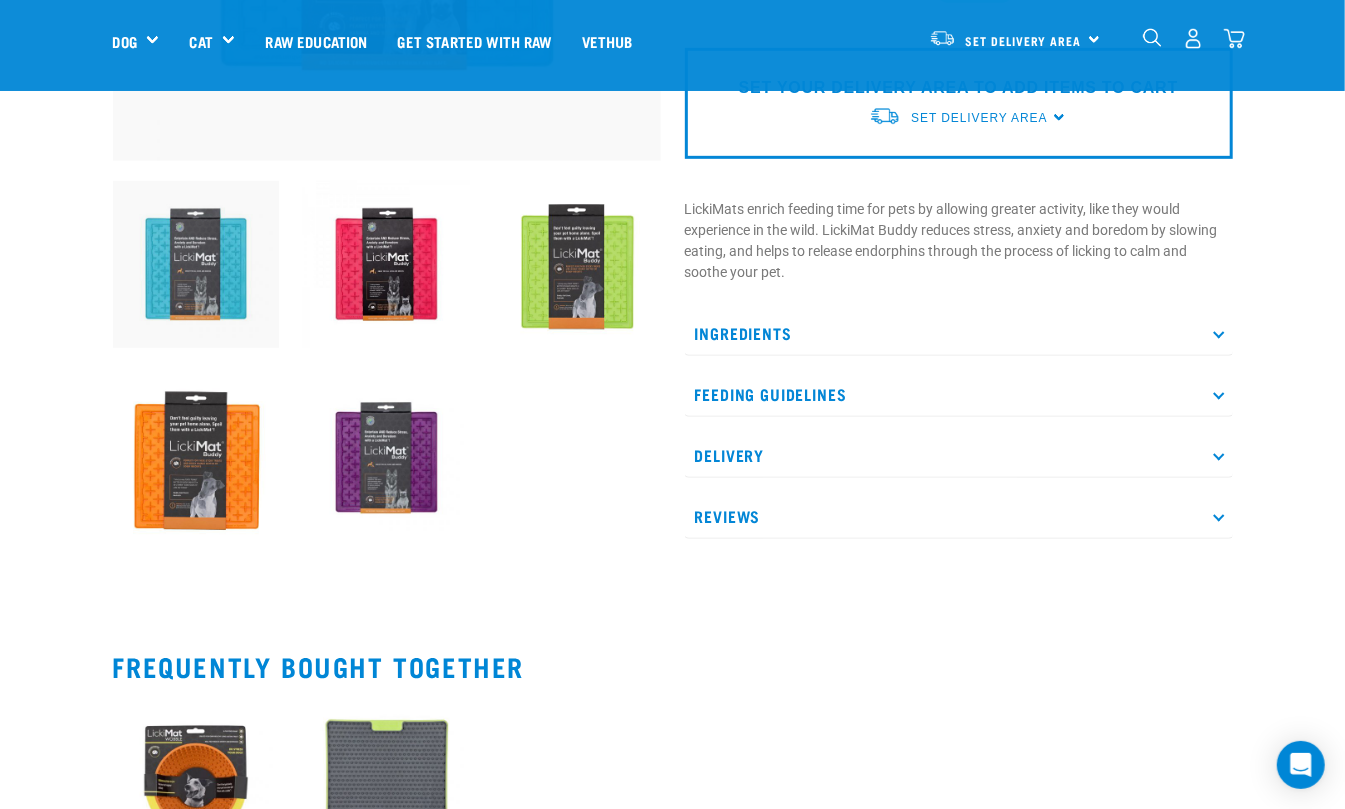 click at bounding box center (386, 458) 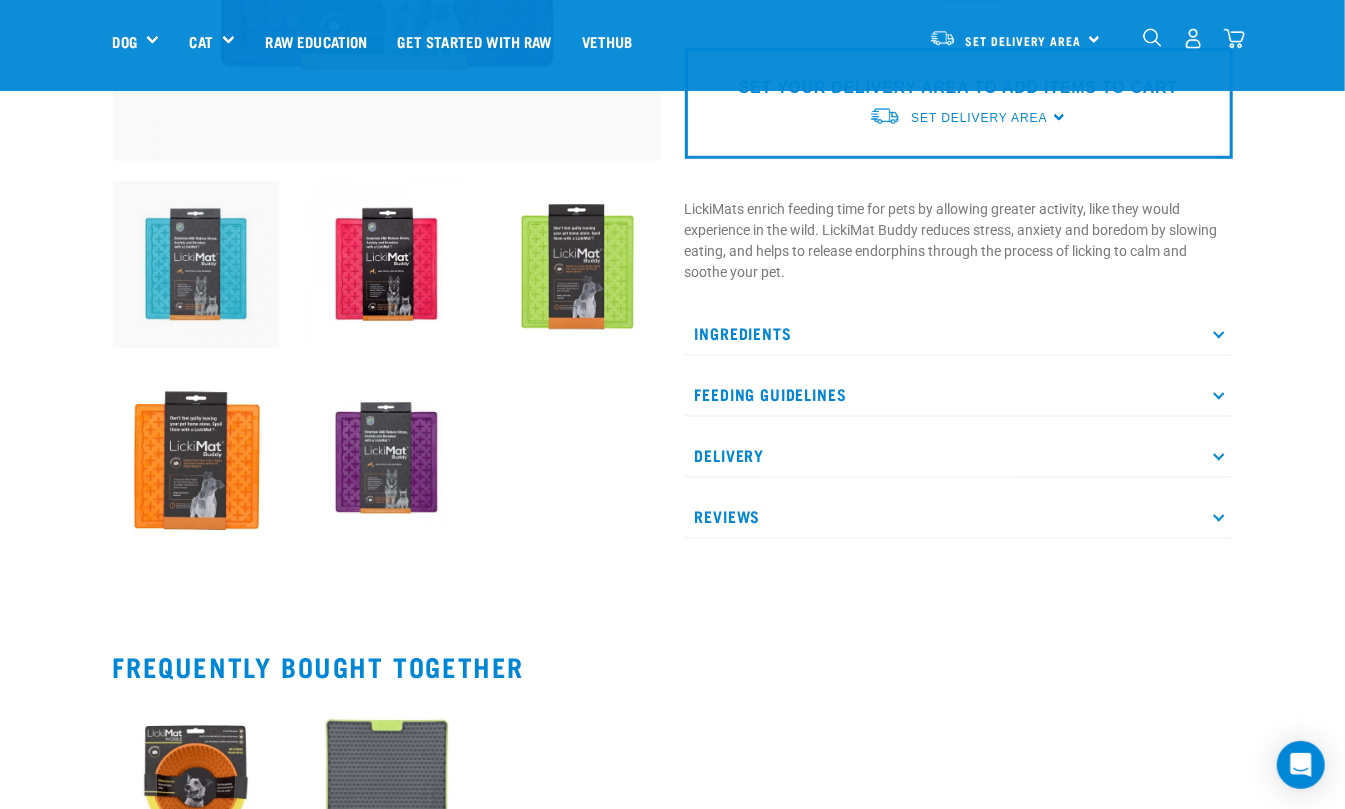 click at bounding box center [386, 458] 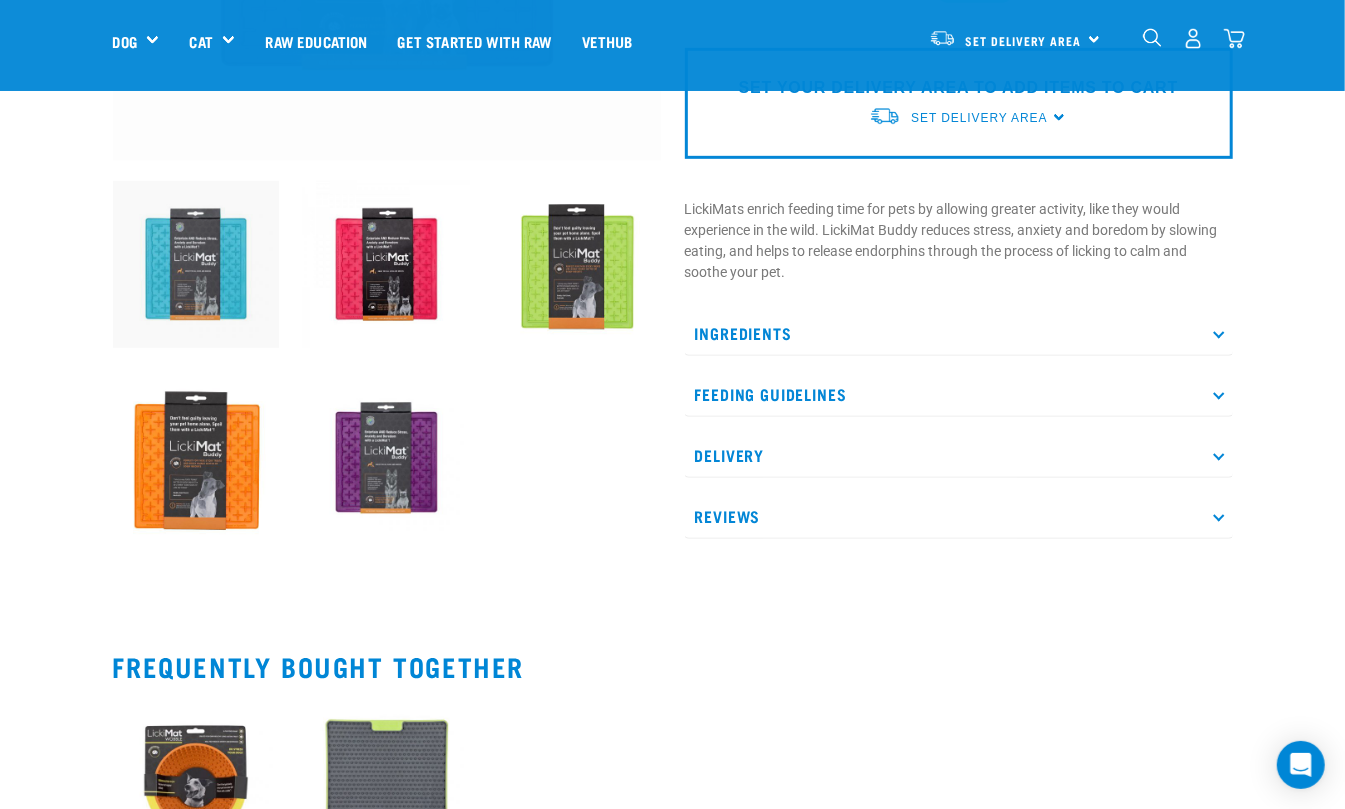scroll, scrollTop: 0, scrollLeft: 0, axis: both 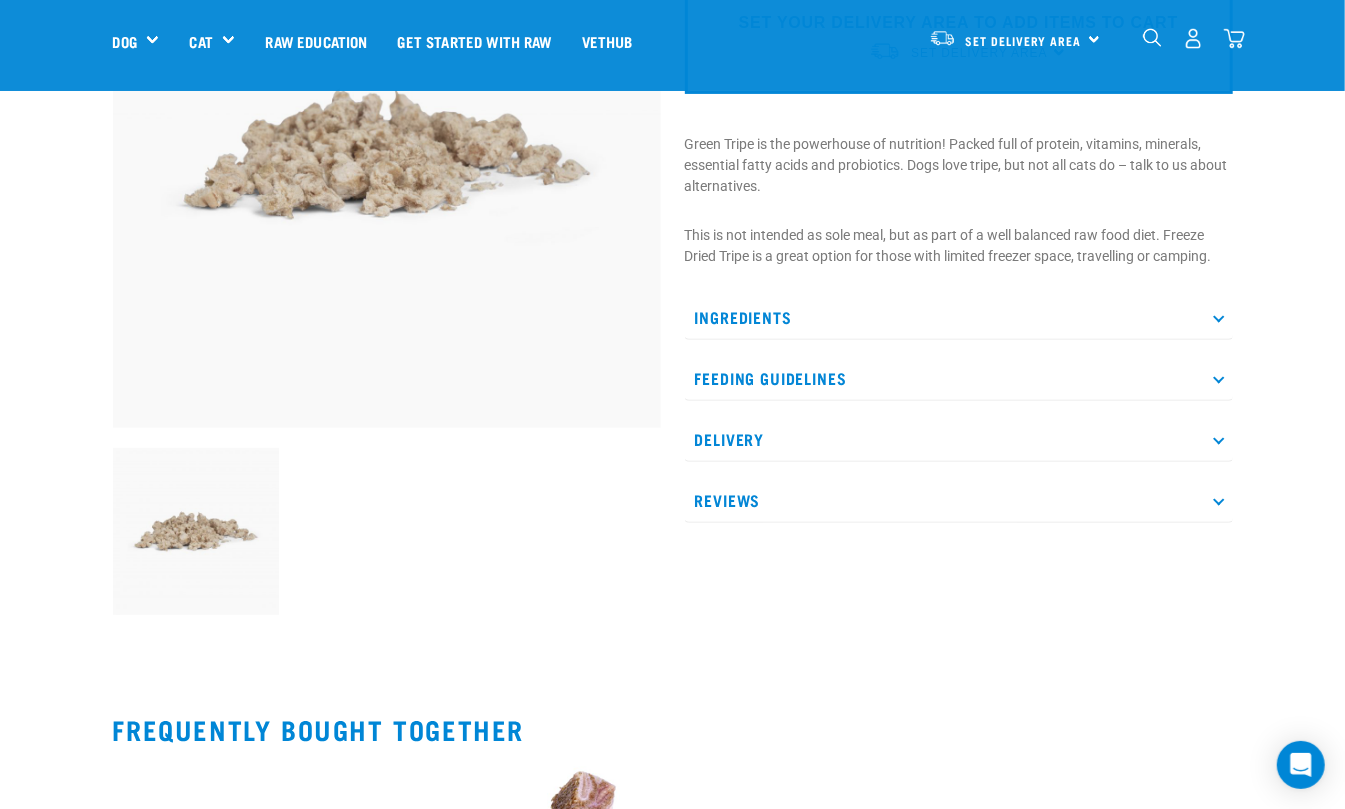 click at bounding box center (196, 531) 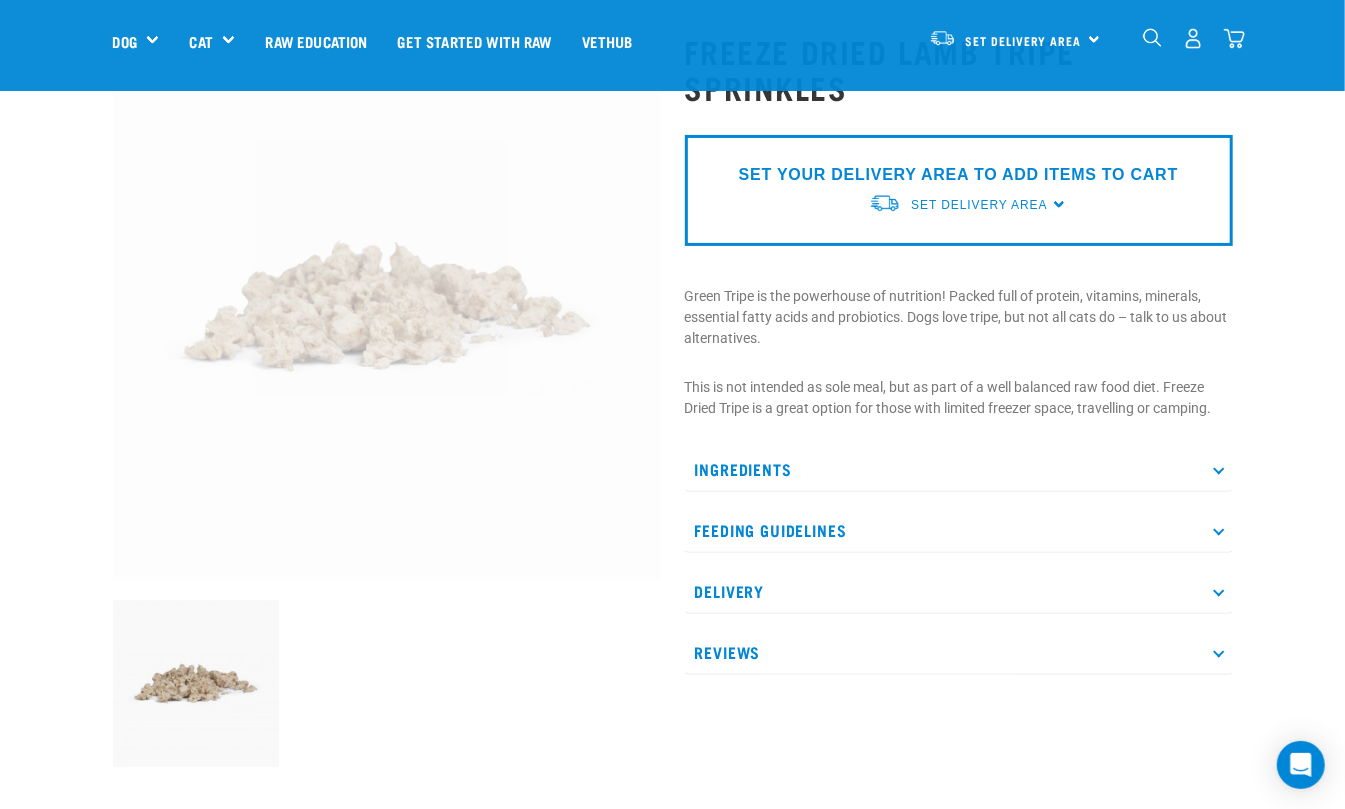 scroll, scrollTop: 0, scrollLeft: 0, axis: both 